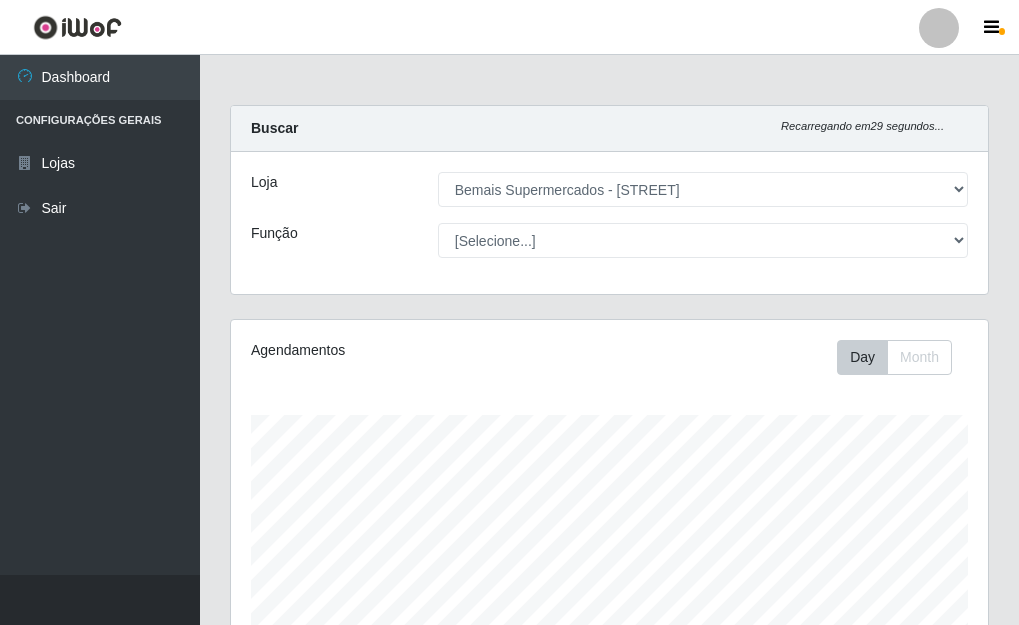 select on "249" 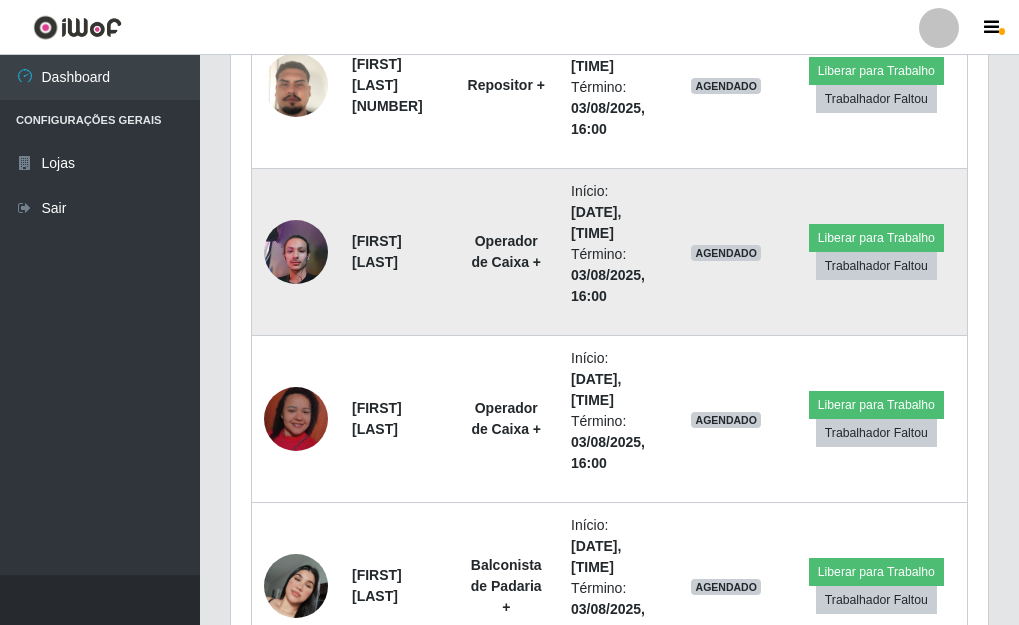 scroll, scrollTop: 999585, scrollLeft: 999243, axis: both 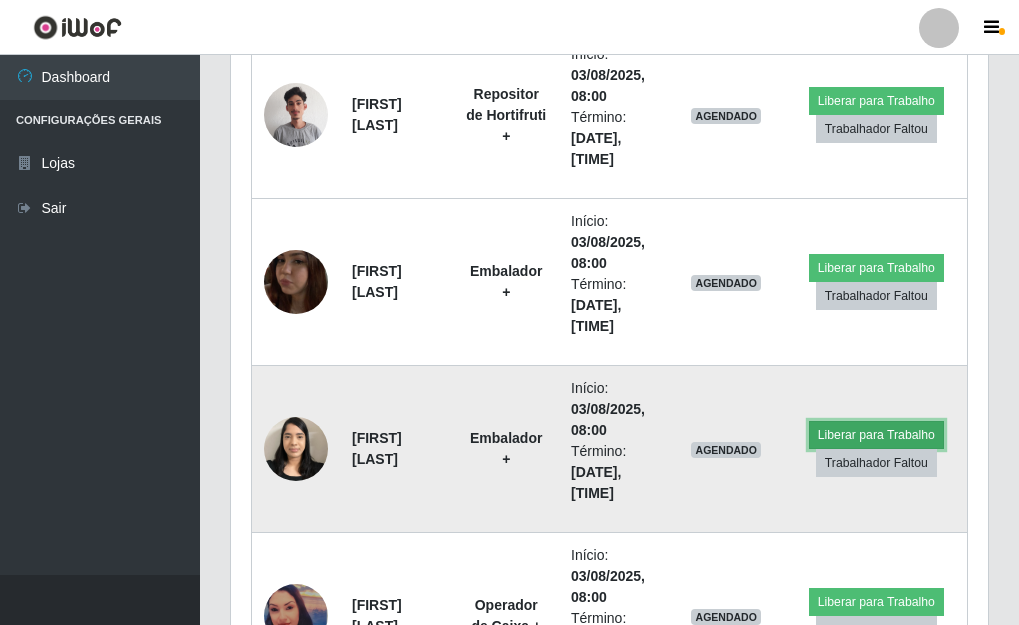 click on "Liberar para Trabalho" at bounding box center [876, 435] 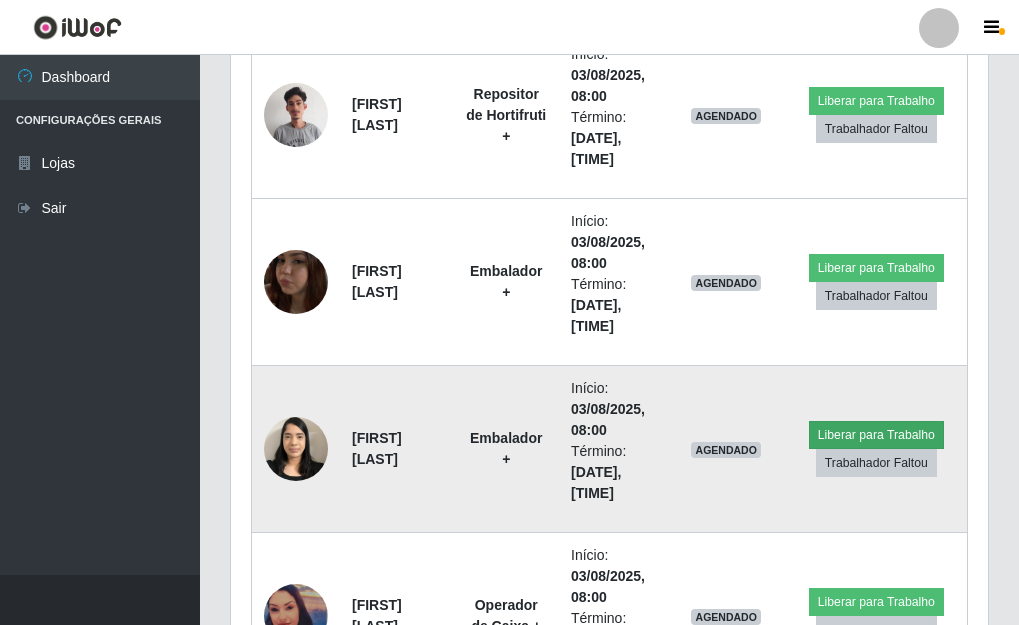 scroll, scrollTop: 999585, scrollLeft: 999255, axis: both 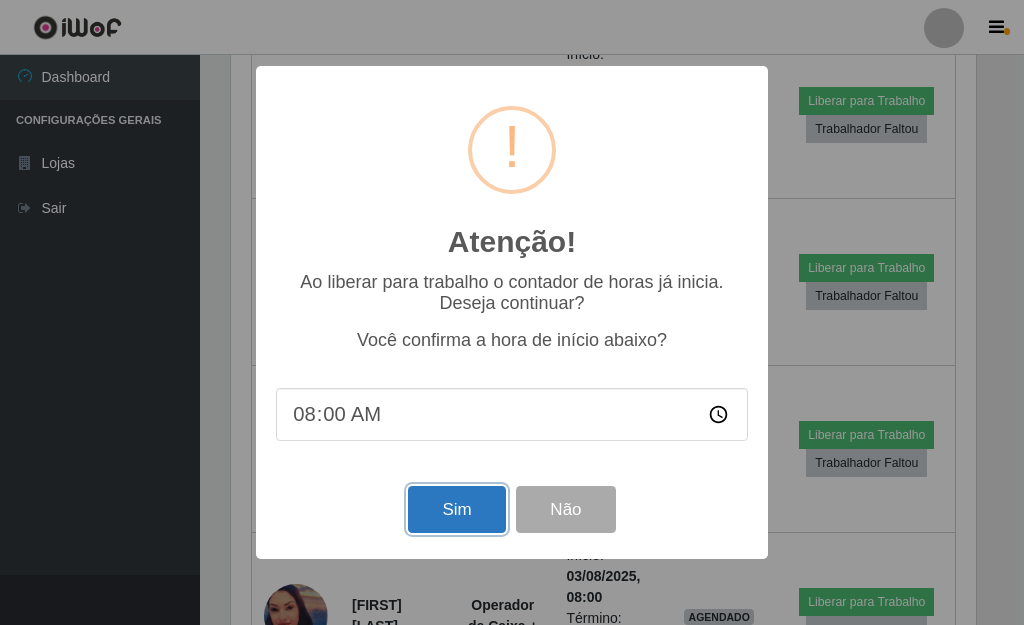 click on "Sim" at bounding box center (456, 509) 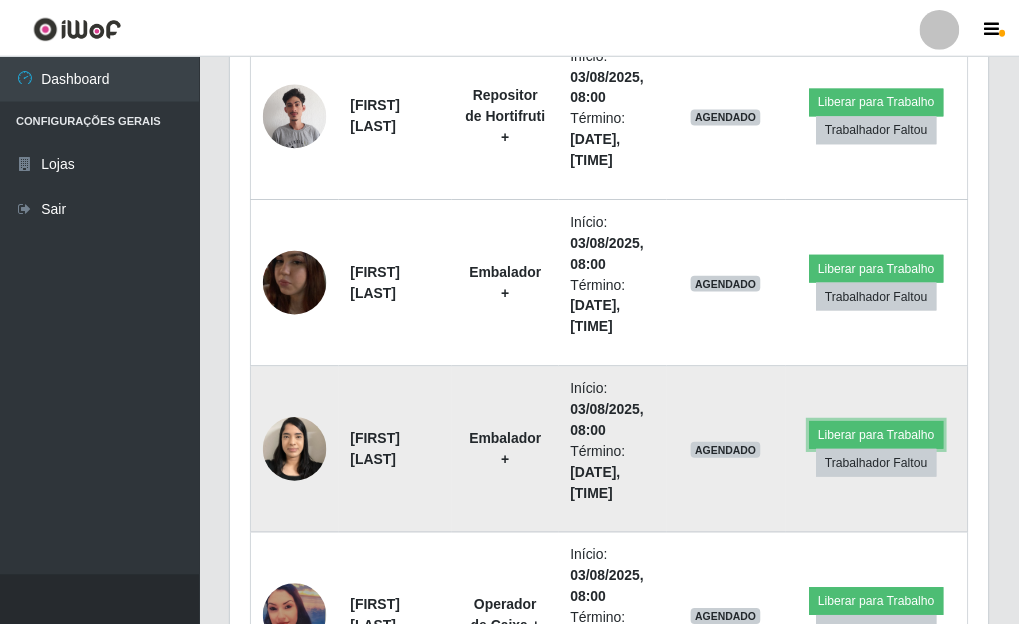 scroll, scrollTop: 999585, scrollLeft: 999243, axis: both 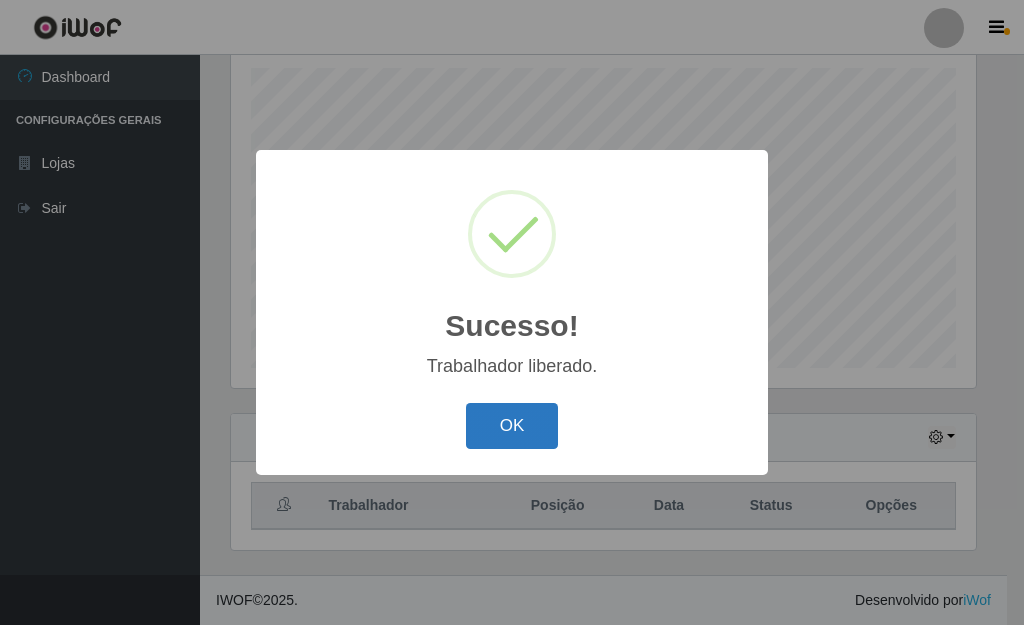 click on "OK" at bounding box center [512, 426] 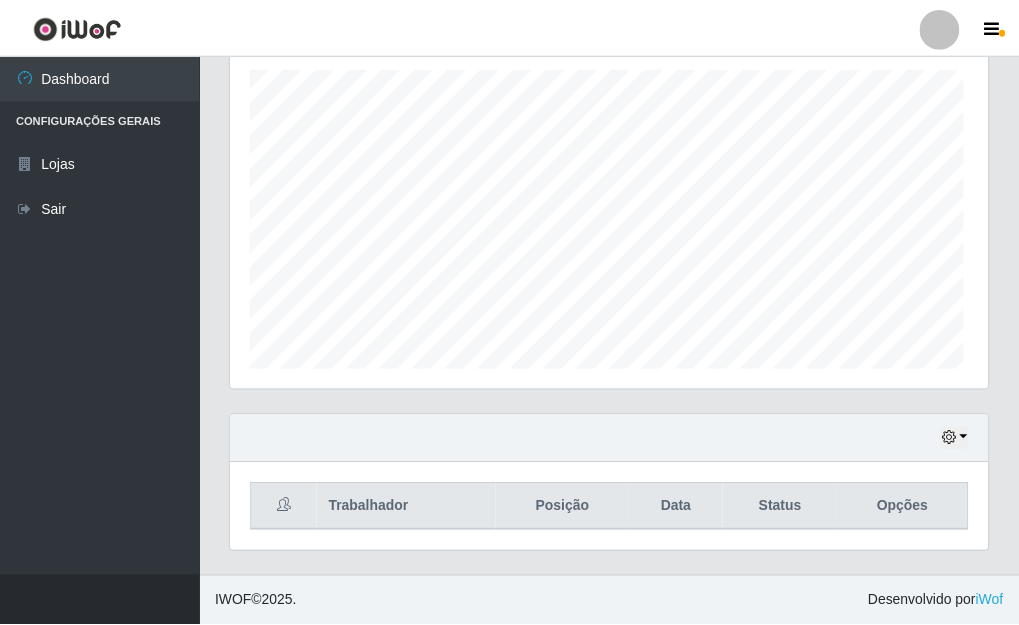 scroll, scrollTop: 999585, scrollLeft: 999243, axis: both 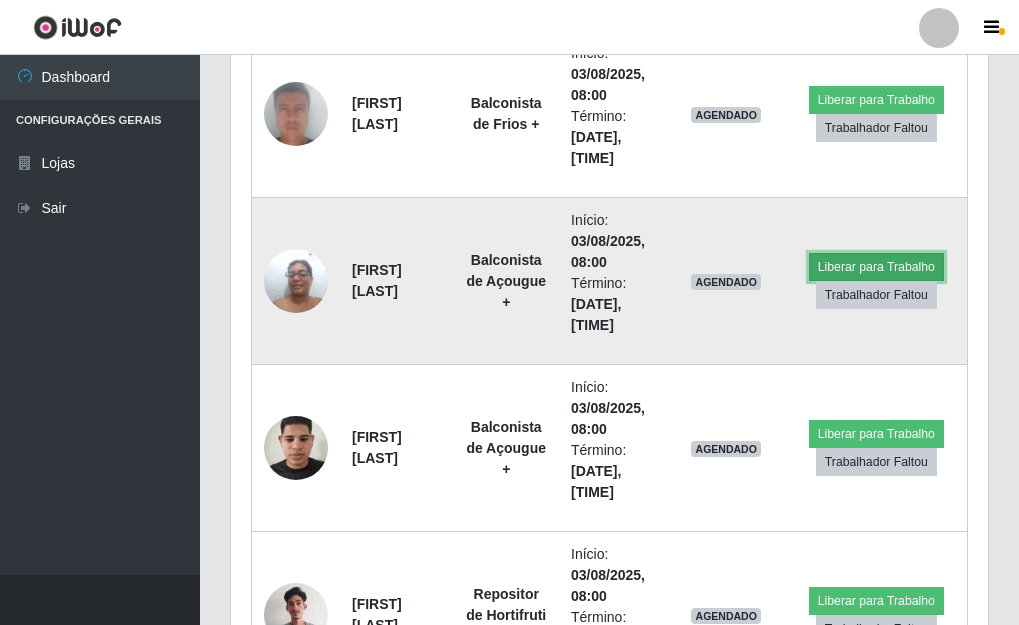 click on "Liberar para Trabalho" at bounding box center (876, 267) 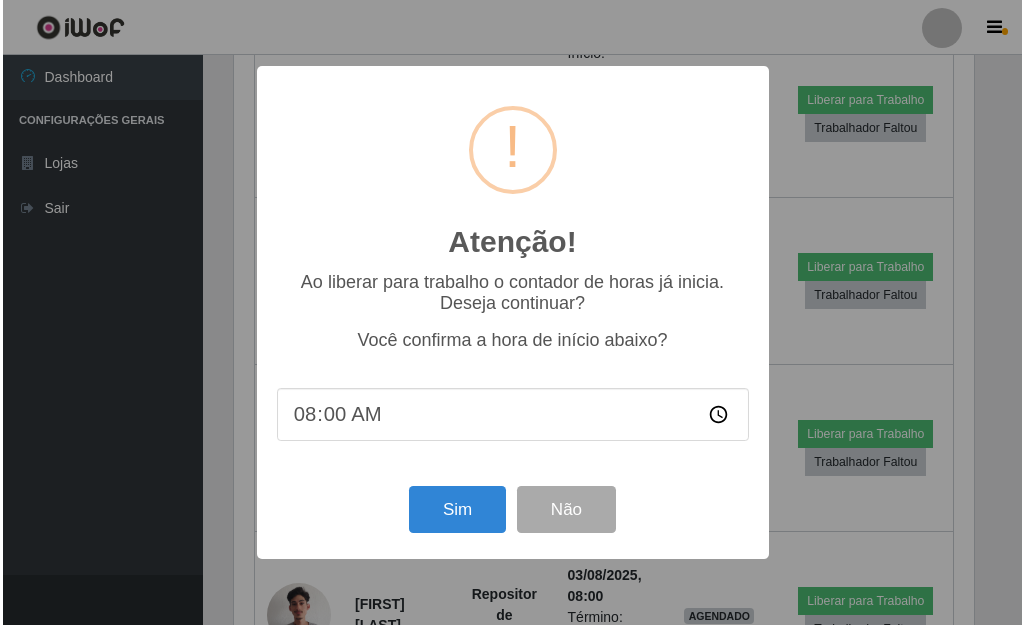 scroll, scrollTop: 999585, scrollLeft: 999255, axis: both 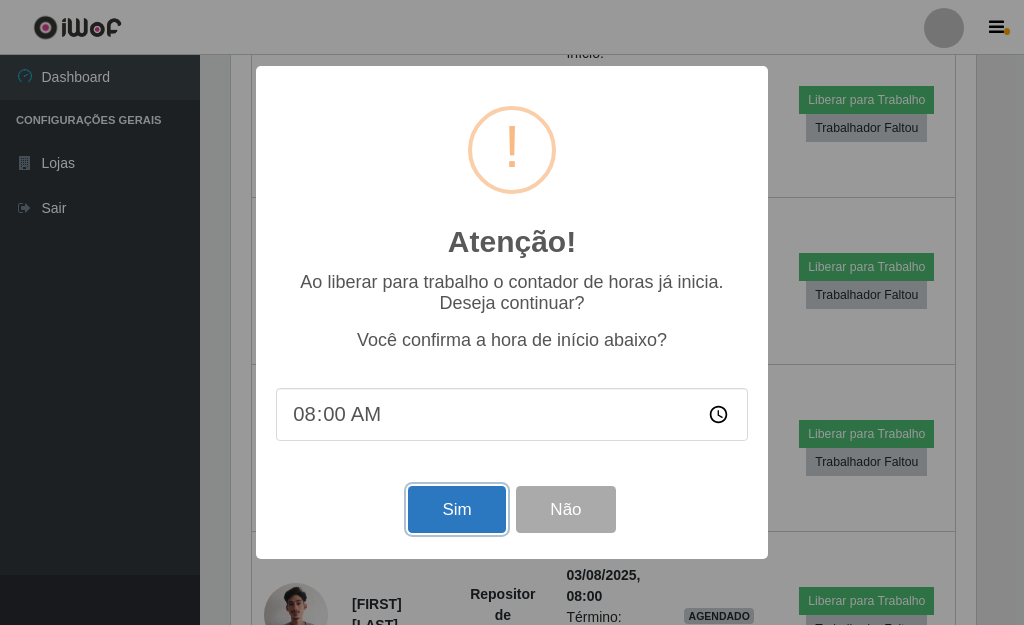 click on "Sim" at bounding box center [456, 509] 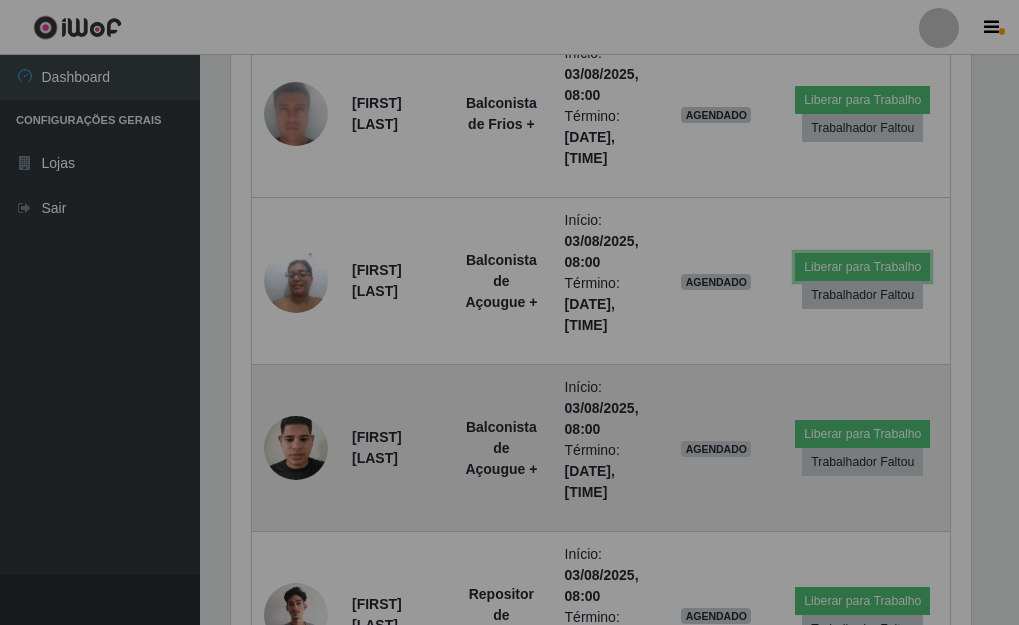 scroll, scrollTop: 999585, scrollLeft: 999243, axis: both 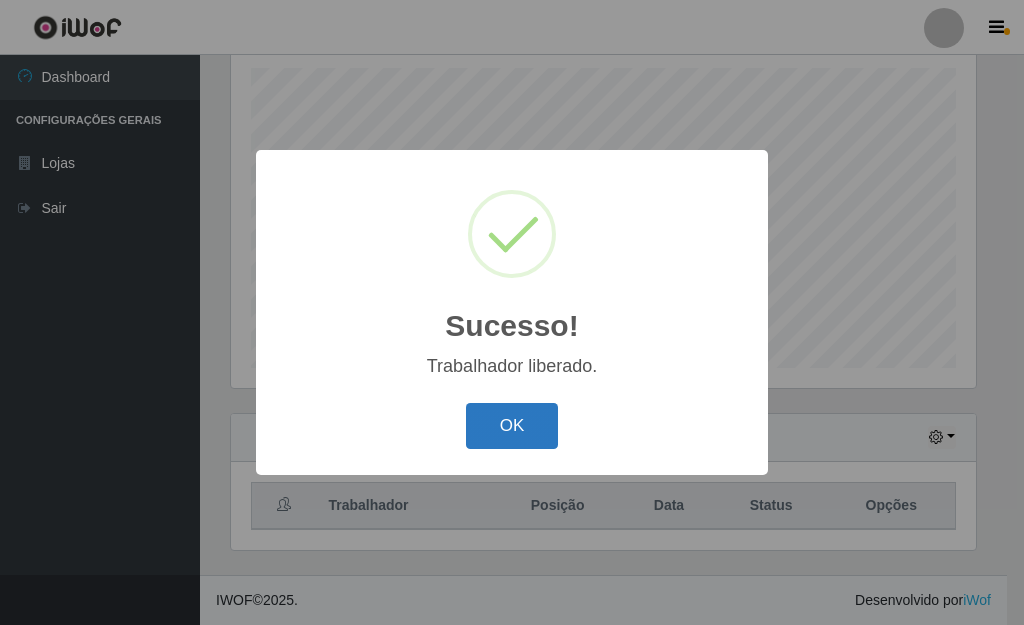 click on "OK" at bounding box center [512, 426] 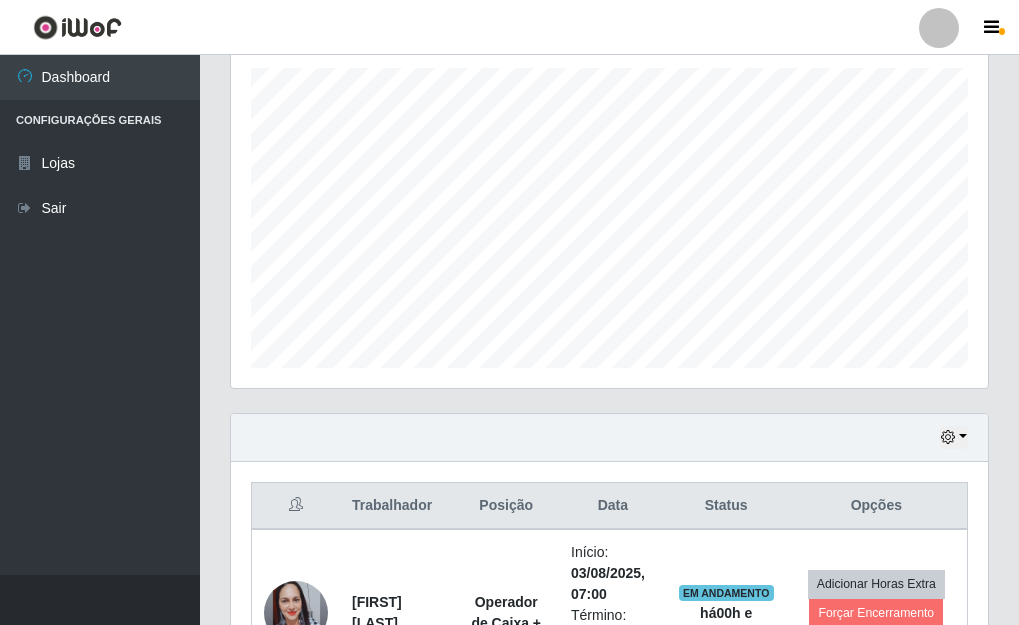 scroll, scrollTop: 999585, scrollLeft: 999243, axis: both 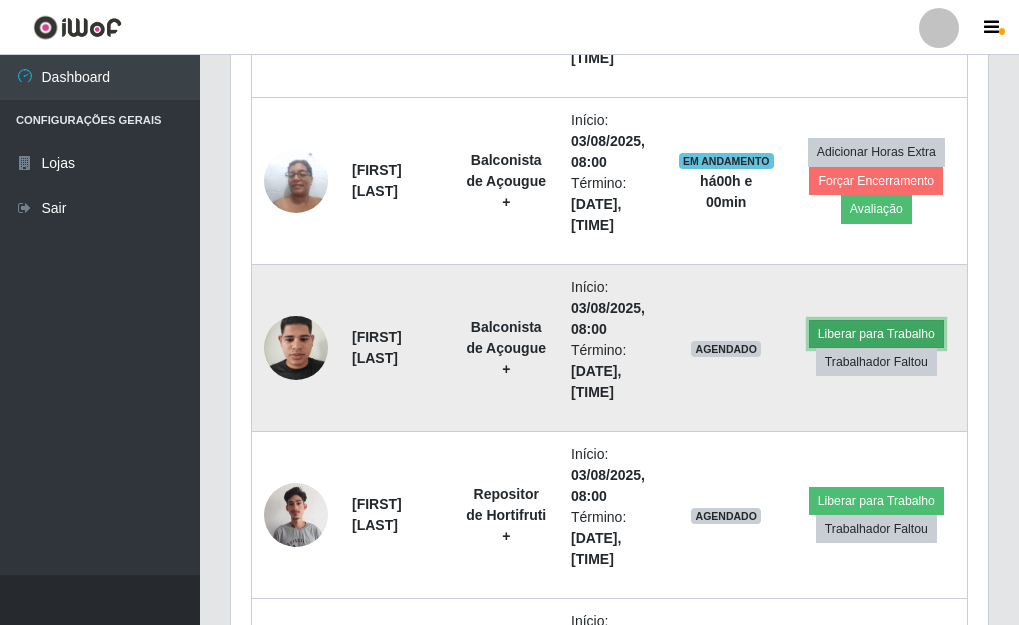 click on "Liberar para Trabalho" at bounding box center (876, 334) 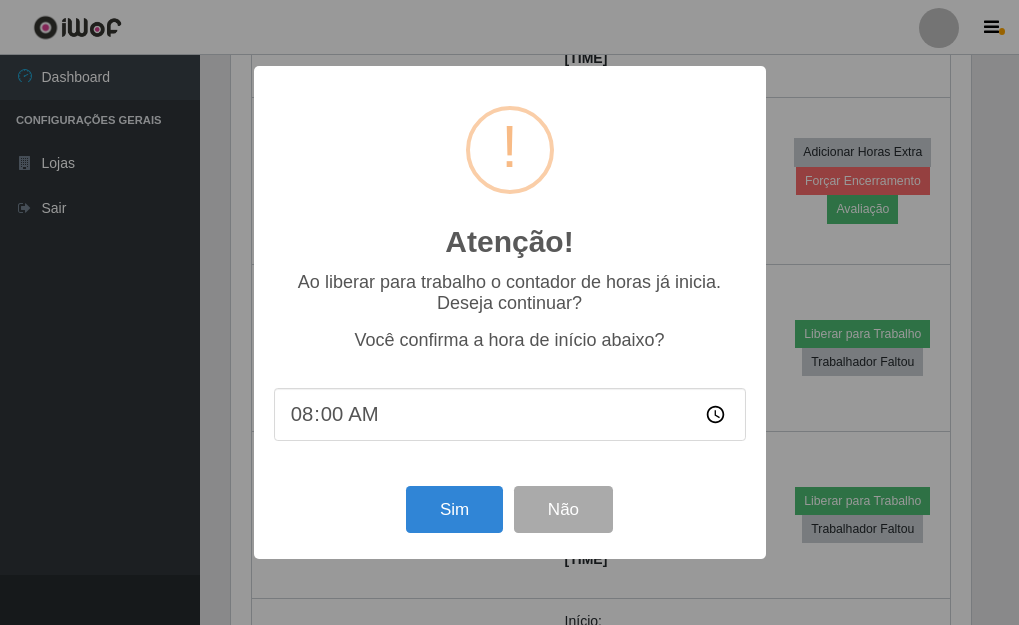 scroll, scrollTop: 999585, scrollLeft: 999255, axis: both 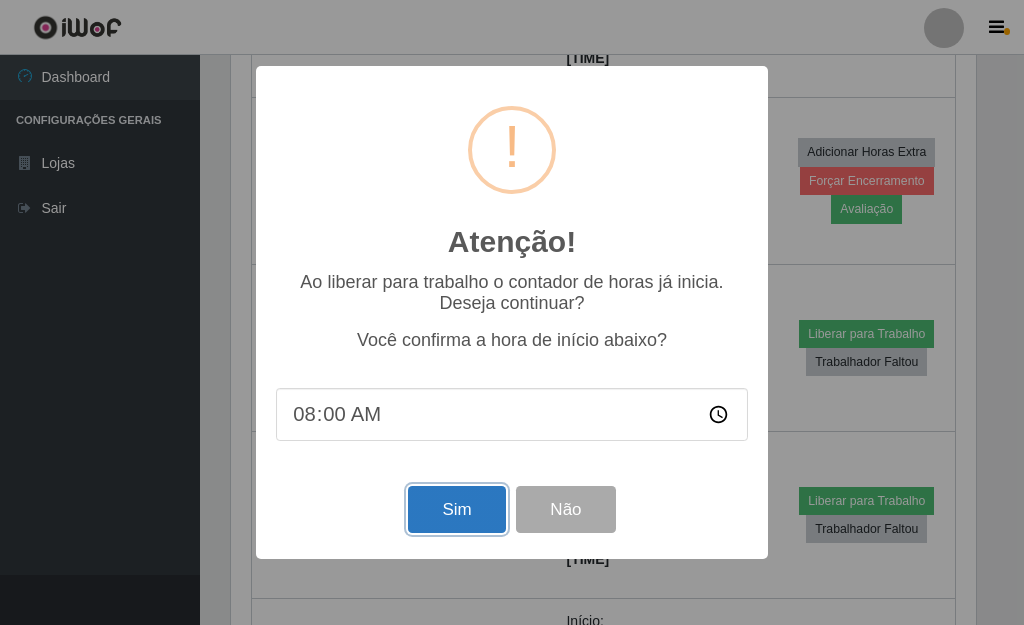 click on "Sim" at bounding box center (456, 509) 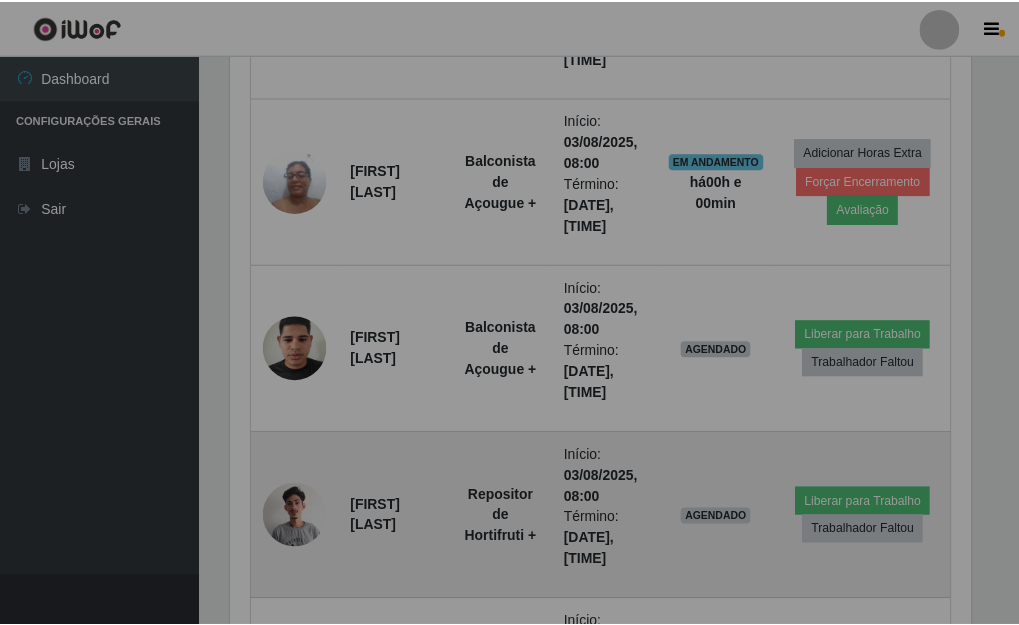 scroll, scrollTop: 999585, scrollLeft: 999243, axis: both 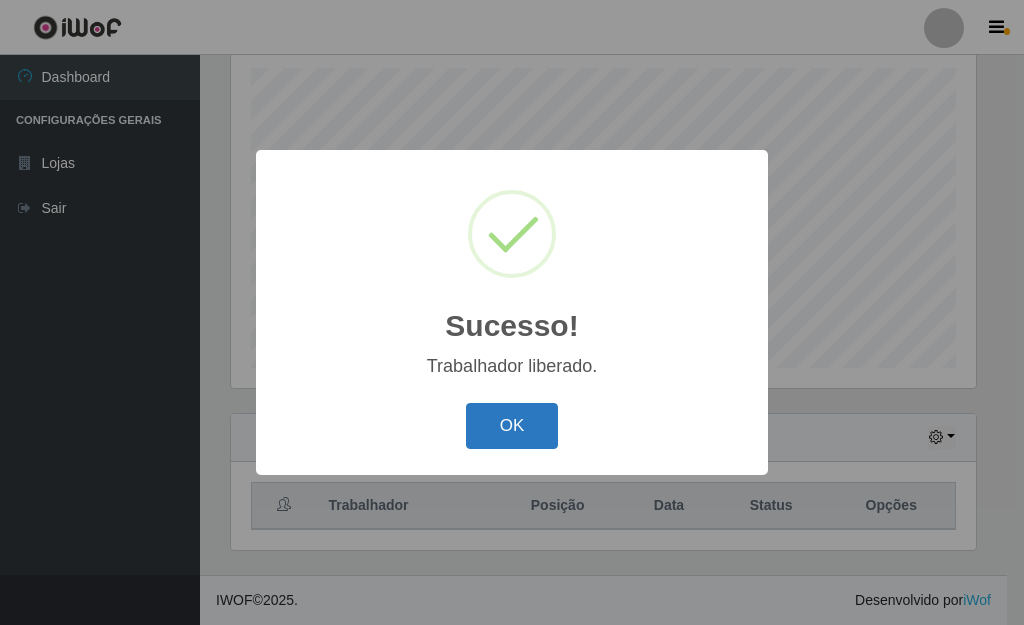click on "OK" at bounding box center (512, 426) 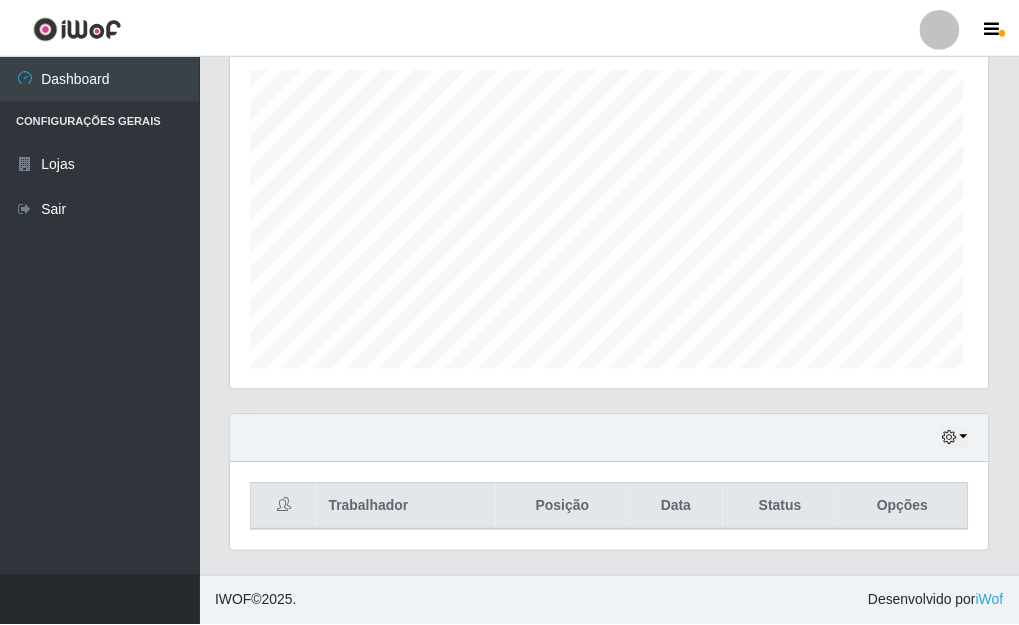 scroll 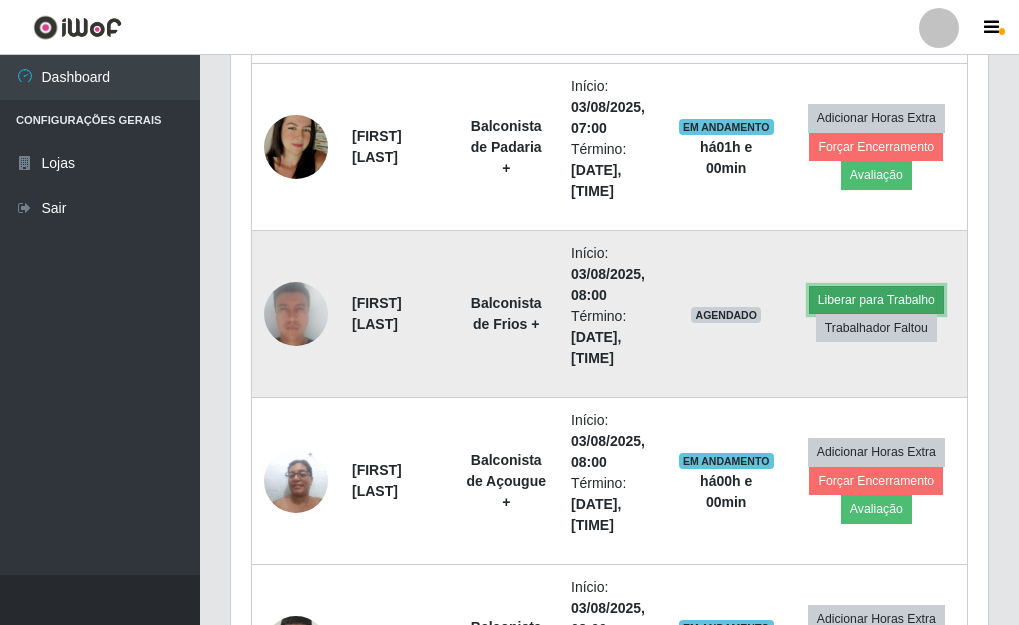 click on "Liberar para Trabalho" at bounding box center (876, 300) 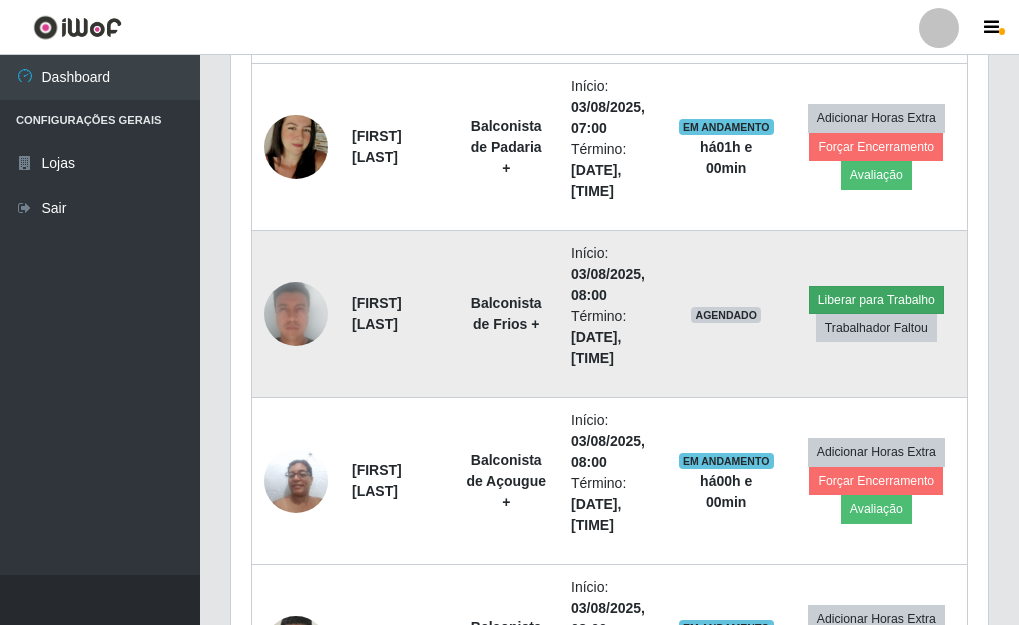 scroll, scrollTop: 999585, scrollLeft: 999255, axis: both 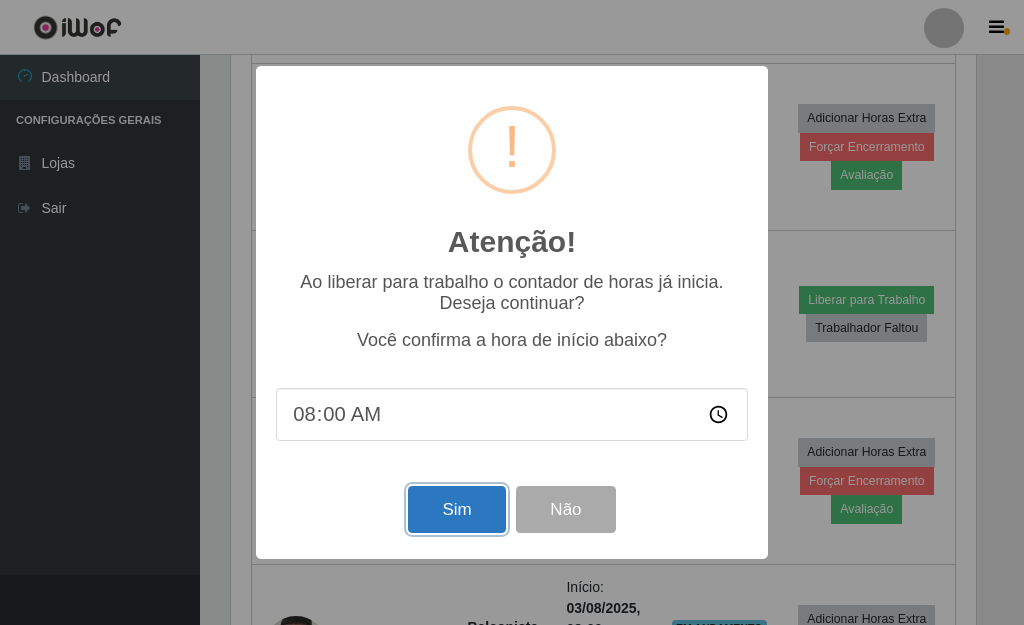 click on "Sim" at bounding box center (456, 509) 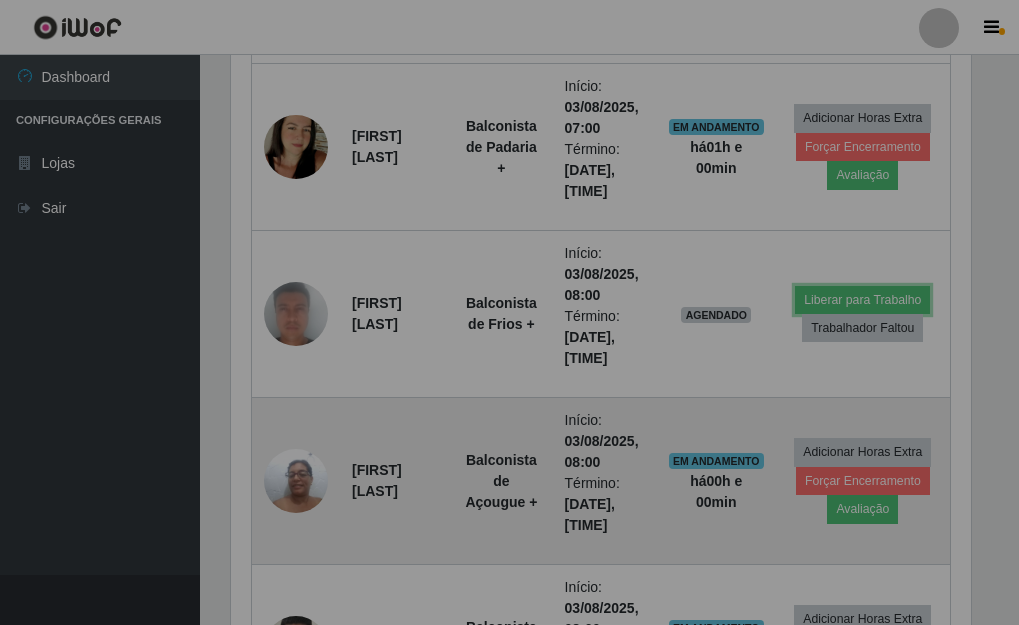scroll, scrollTop: 999585, scrollLeft: 999243, axis: both 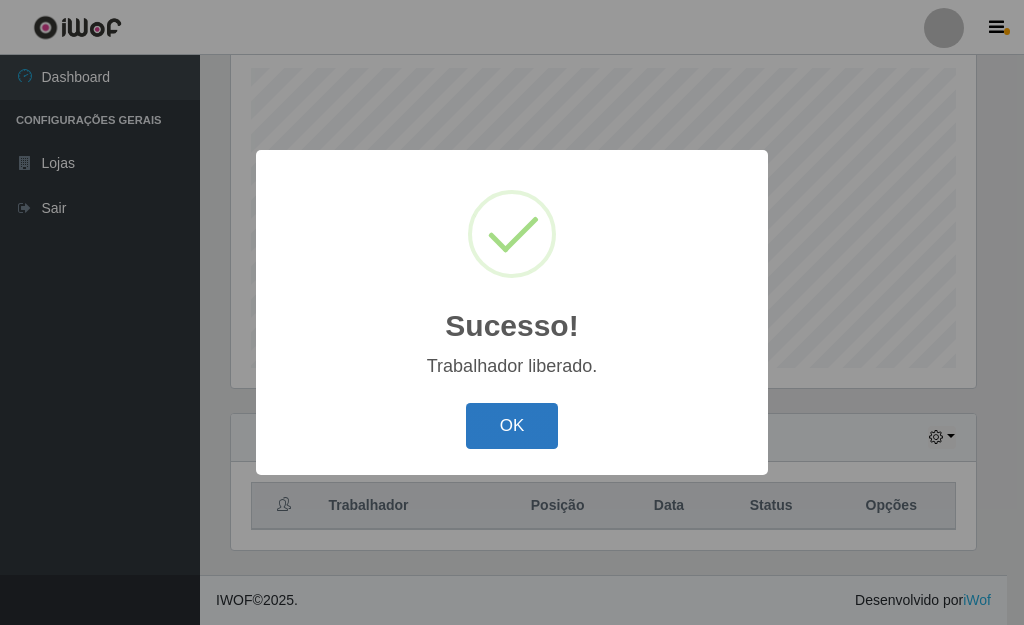 click on "OK" at bounding box center (512, 426) 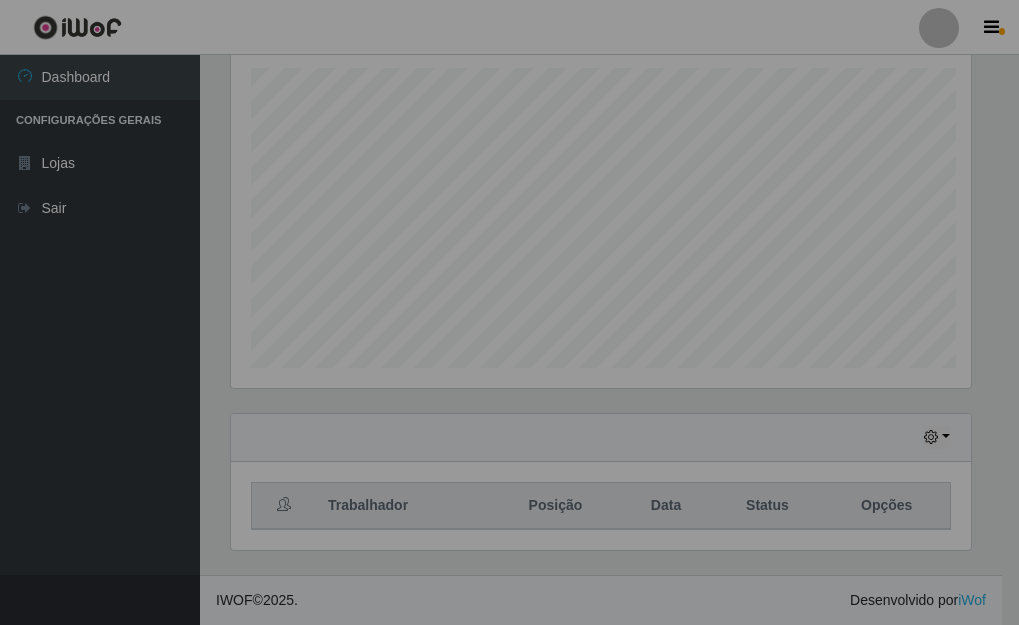scroll, scrollTop: 999585, scrollLeft: 999243, axis: both 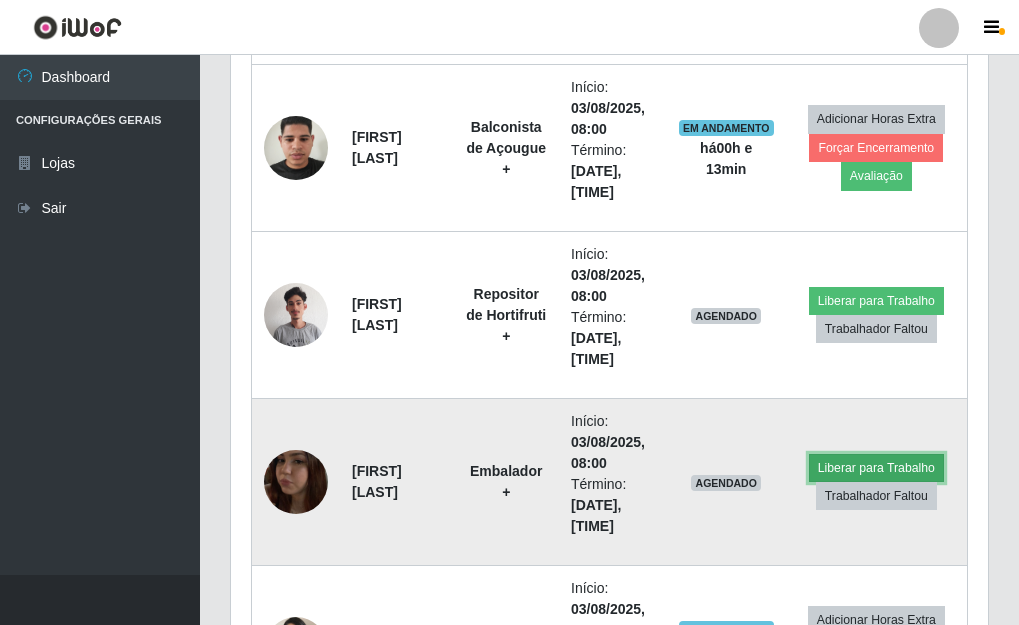 click on "Liberar para Trabalho" at bounding box center (876, 468) 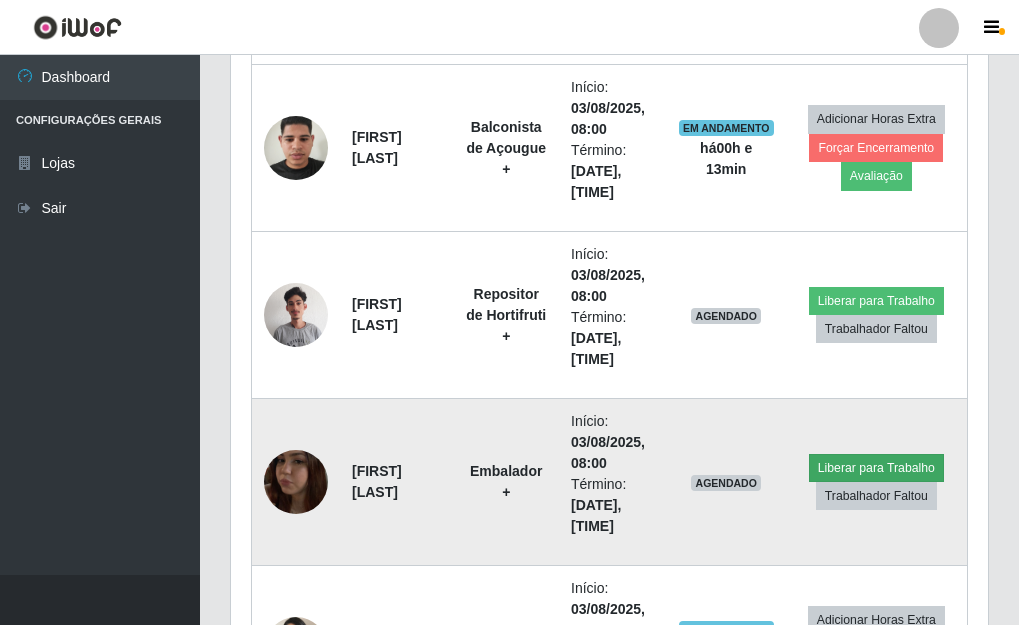 scroll, scrollTop: 999585, scrollLeft: 999255, axis: both 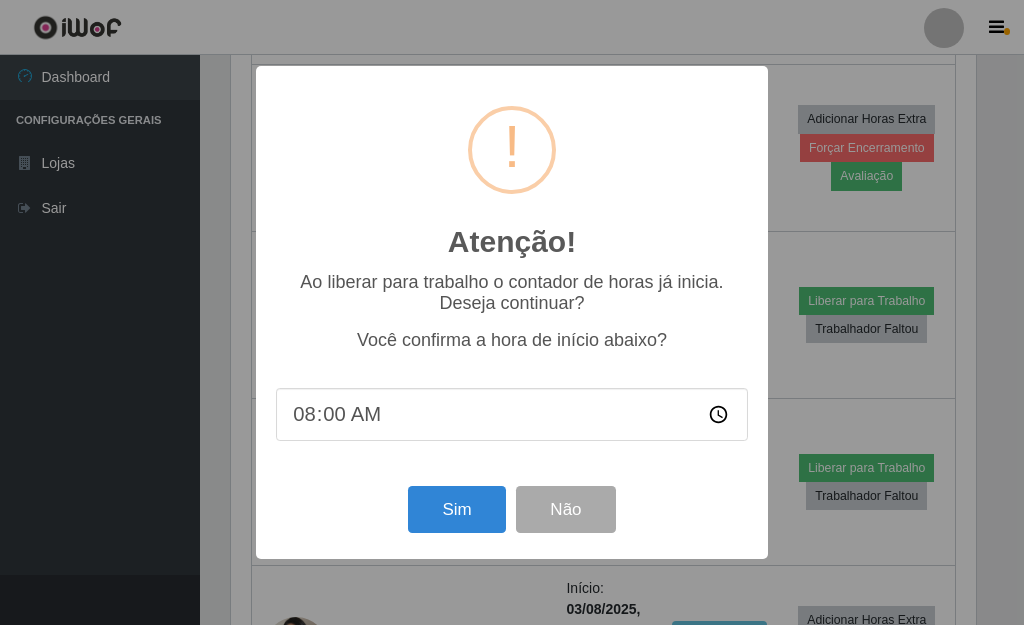 click on "08:00" at bounding box center (512, 414) 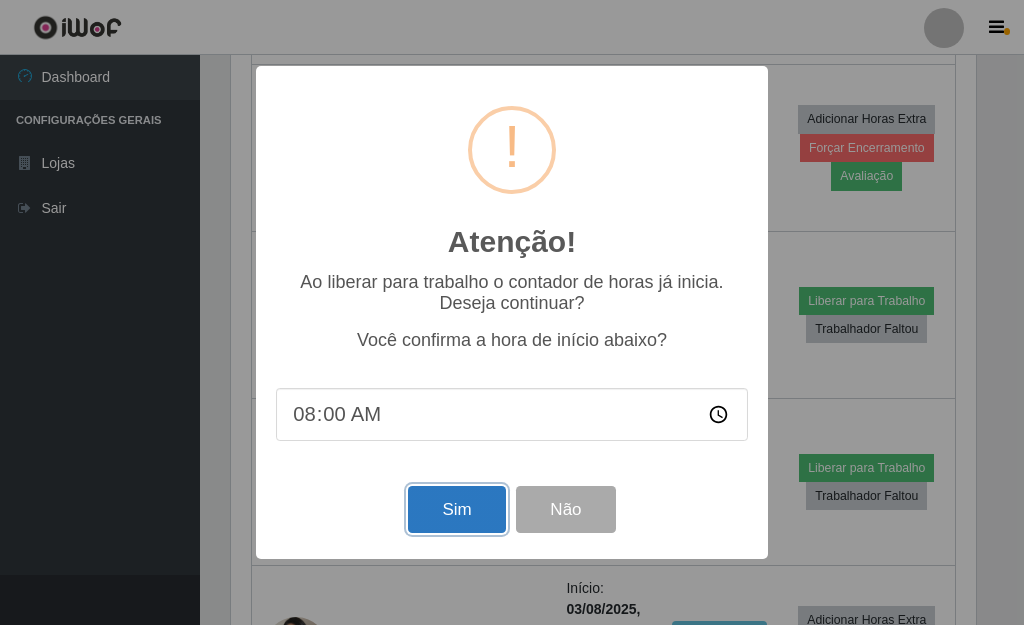 click on "Sim" at bounding box center (456, 509) 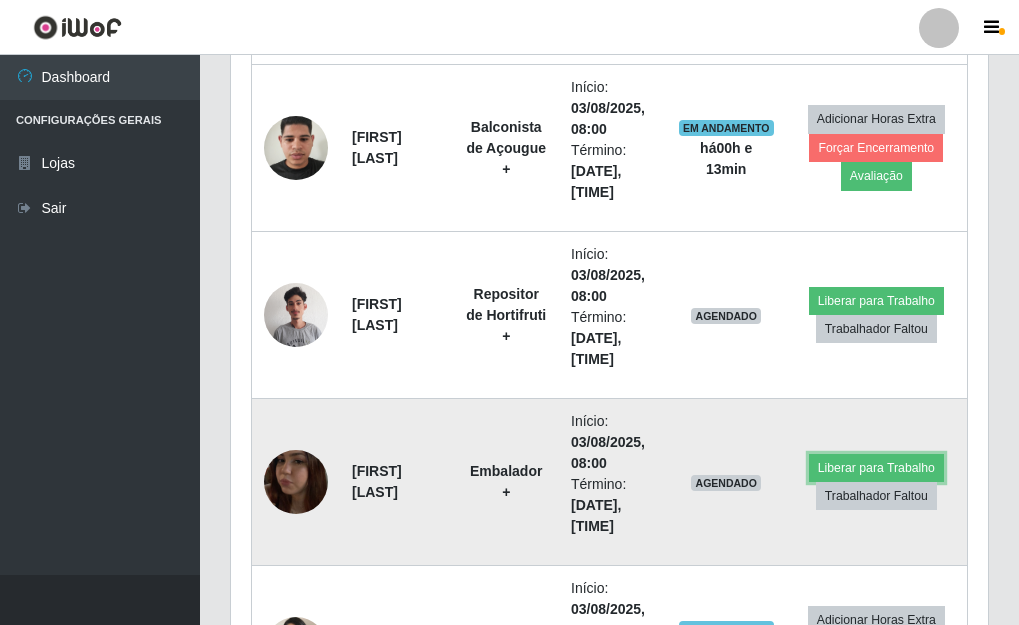 scroll, scrollTop: 999585, scrollLeft: 999243, axis: both 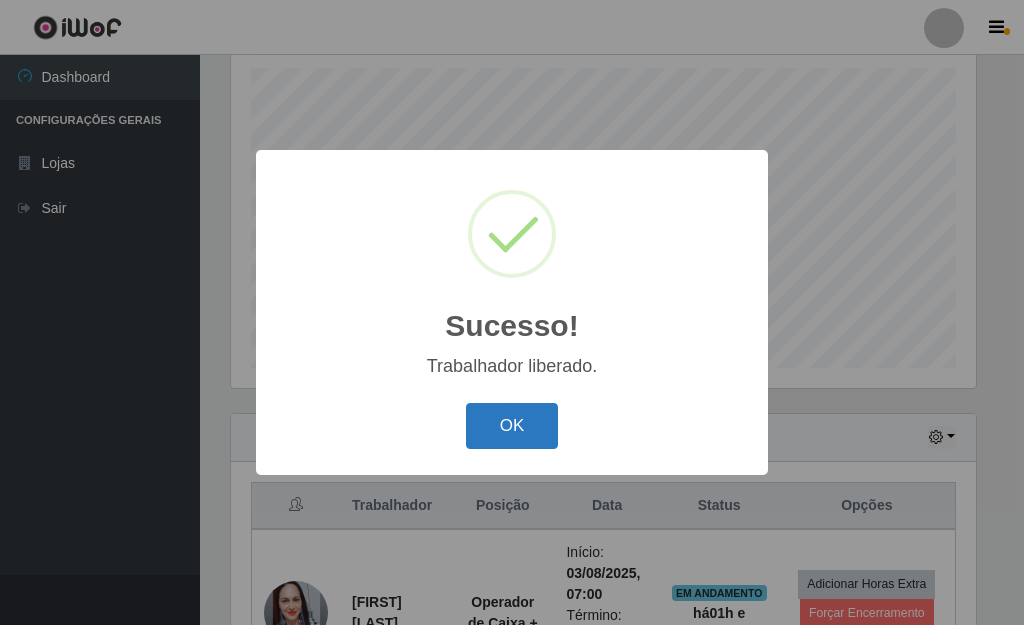 click on "OK" at bounding box center (512, 426) 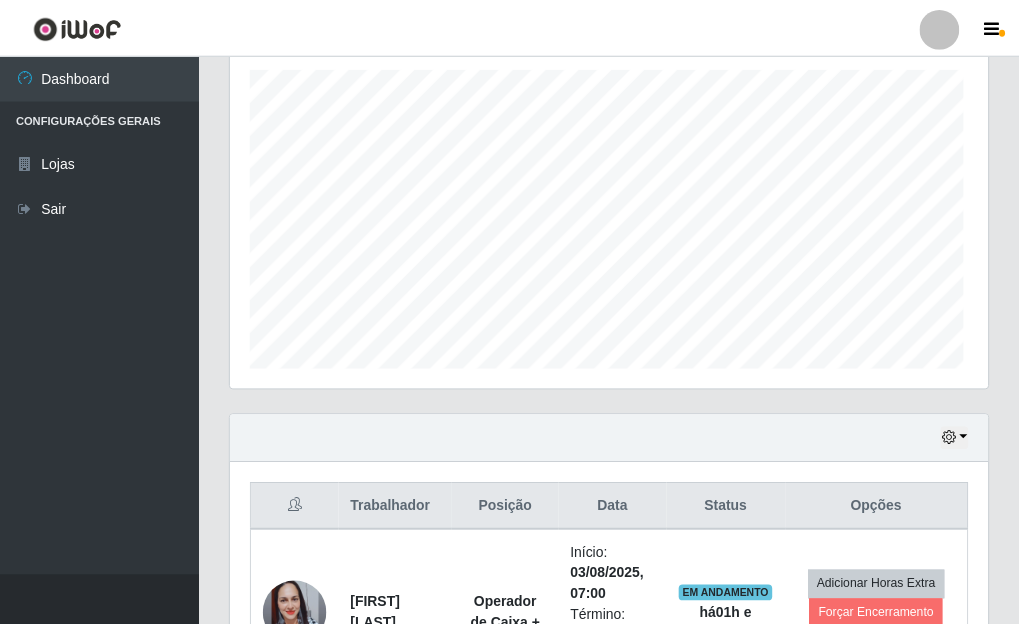 scroll, scrollTop: 999585, scrollLeft: 999243, axis: both 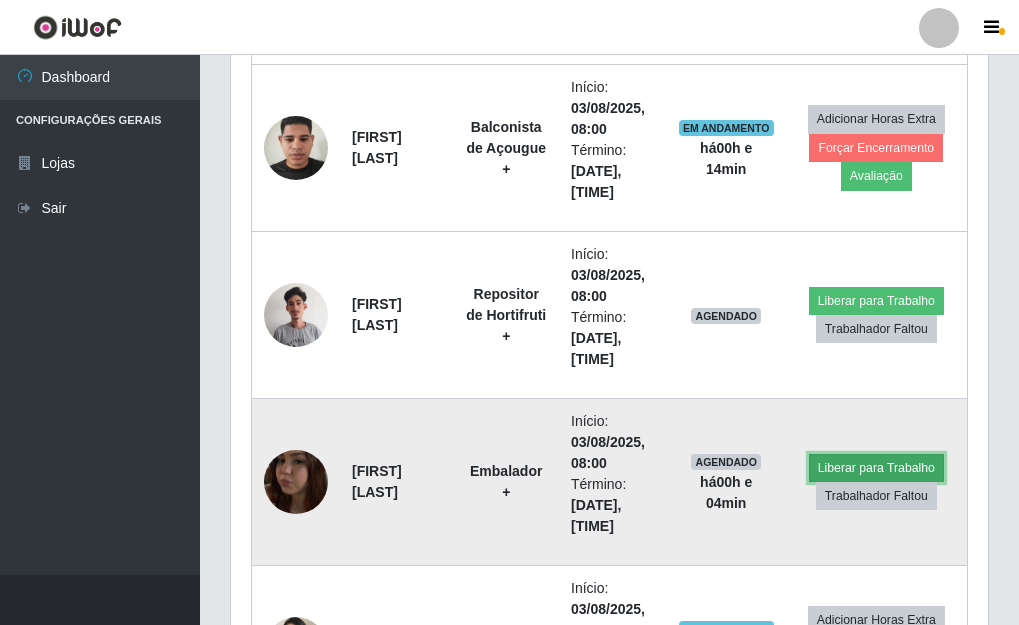 click on "Liberar para Trabalho" at bounding box center (876, 468) 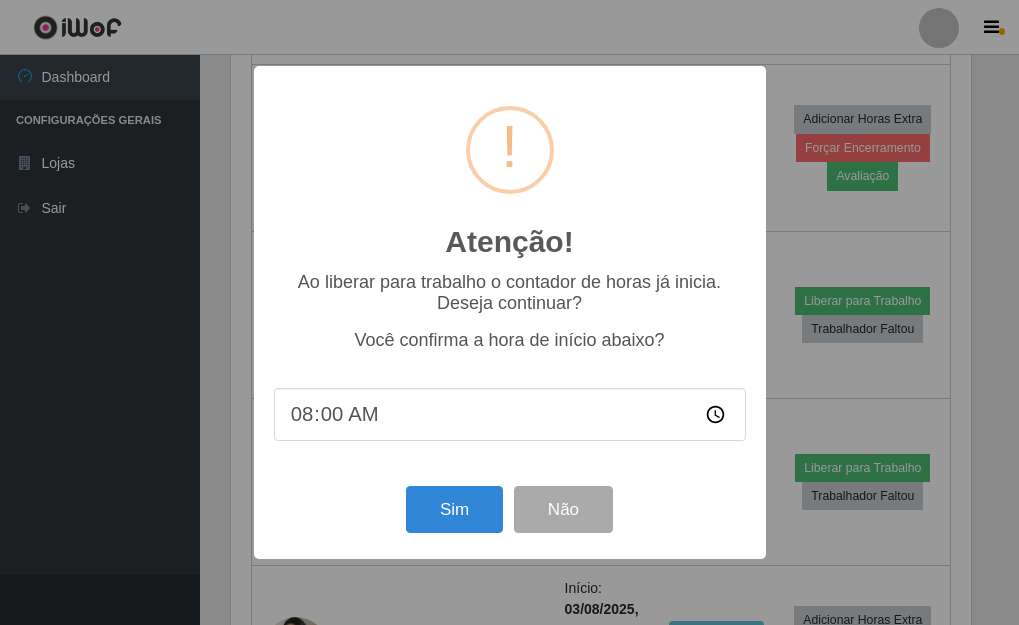 scroll, scrollTop: 999585, scrollLeft: 999255, axis: both 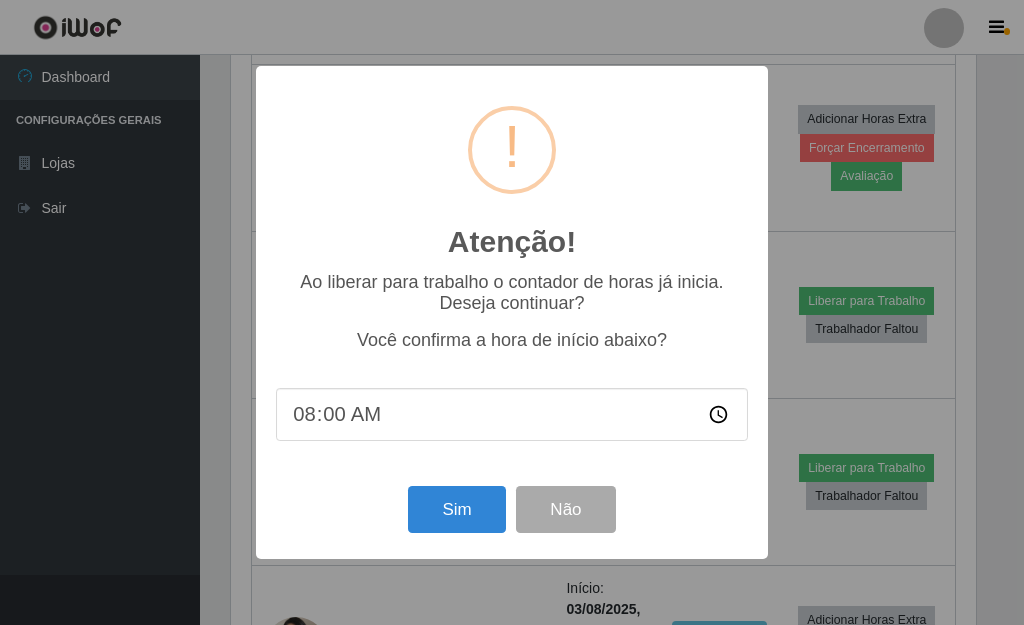 click on "08:00" at bounding box center (512, 414) 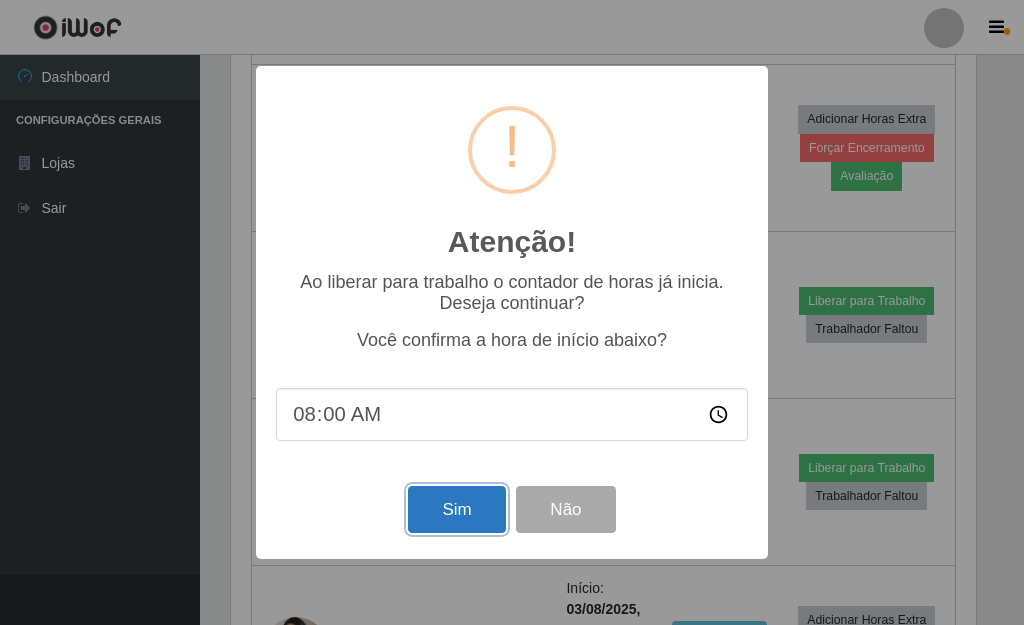 click on "Sim" at bounding box center [456, 509] 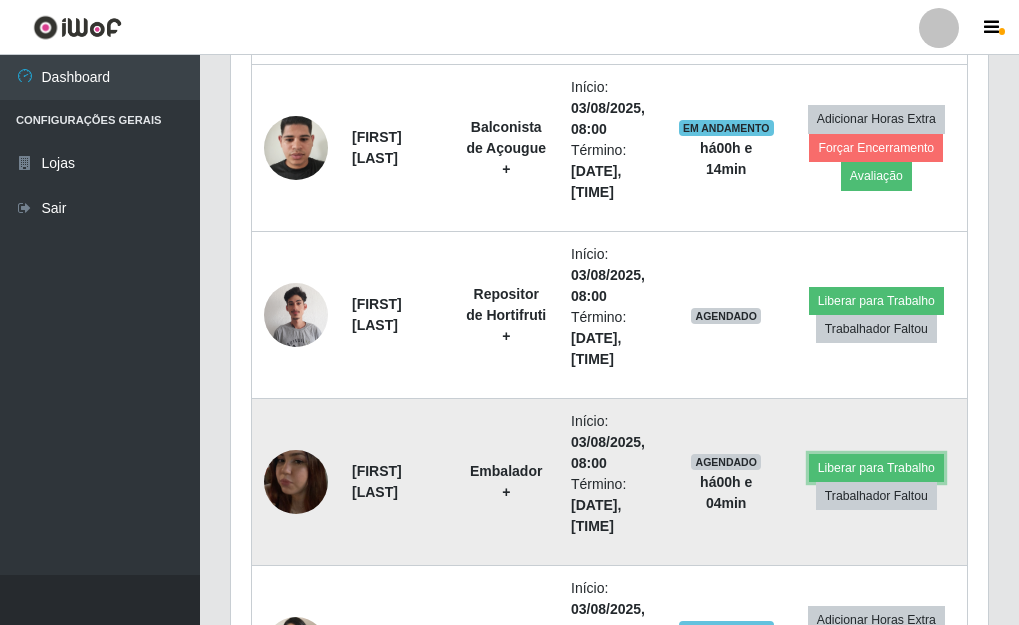scroll, scrollTop: 999585, scrollLeft: 999243, axis: both 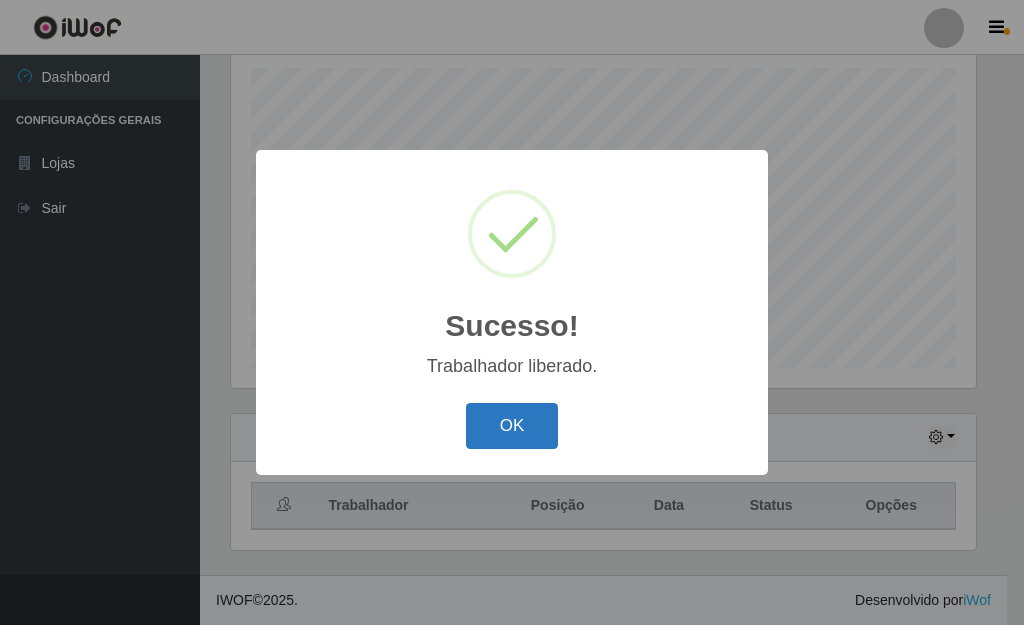 click on "OK" at bounding box center (512, 426) 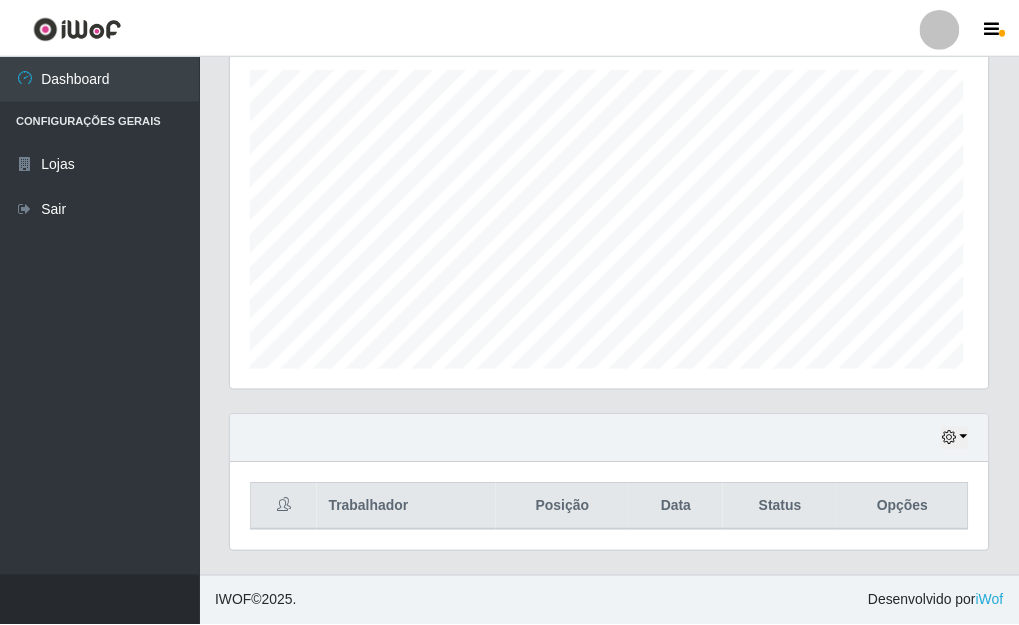 scroll, scrollTop: 413, scrollLeft: 0, axis: vertical 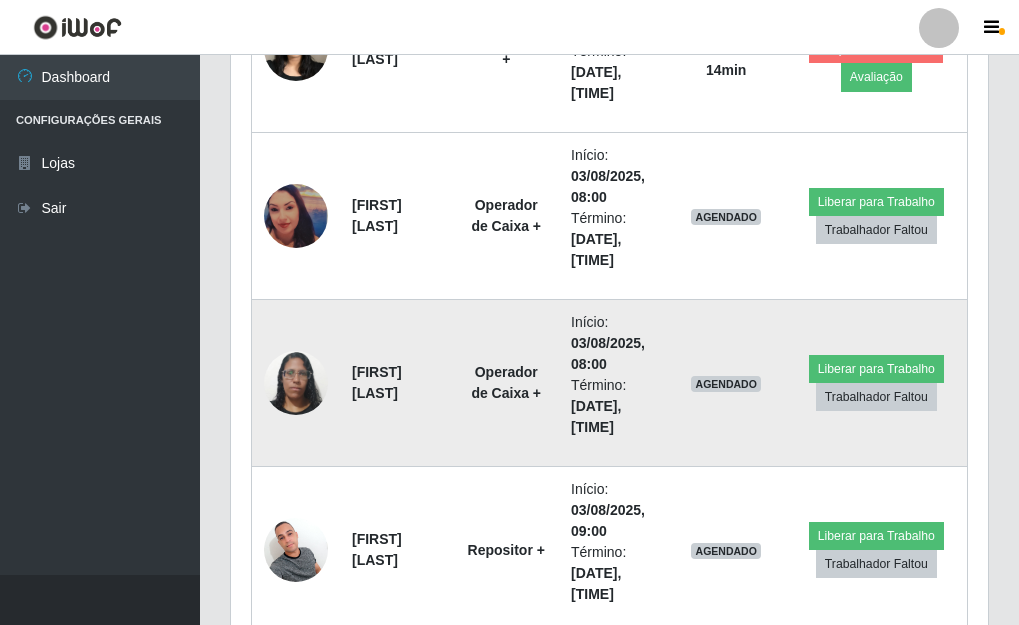 click at bounding box center (296, 382) 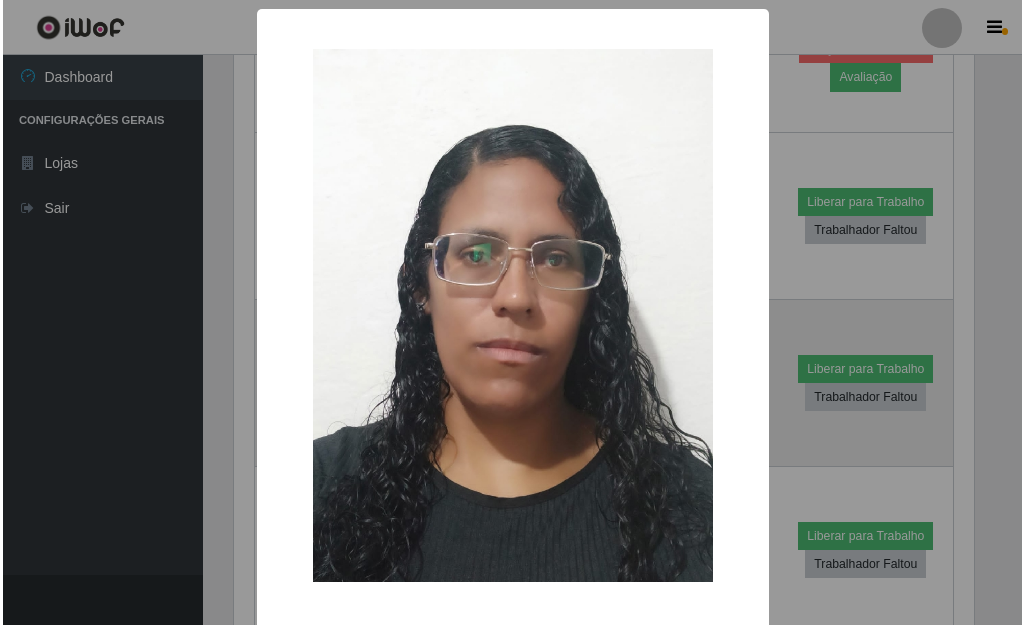 scroll, scrollTop: 999585, scrollLeft: 999255, axis: both 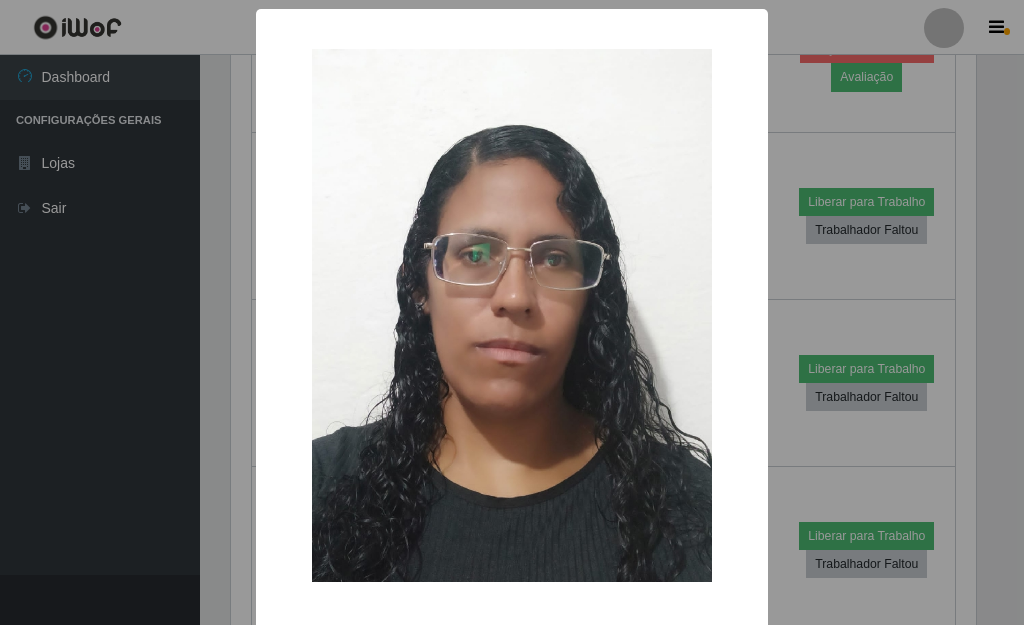 drag, startPoint x: 775, startPoint y: 325, endPoint x: 757, endPoint y: 323, distance: 18.110771 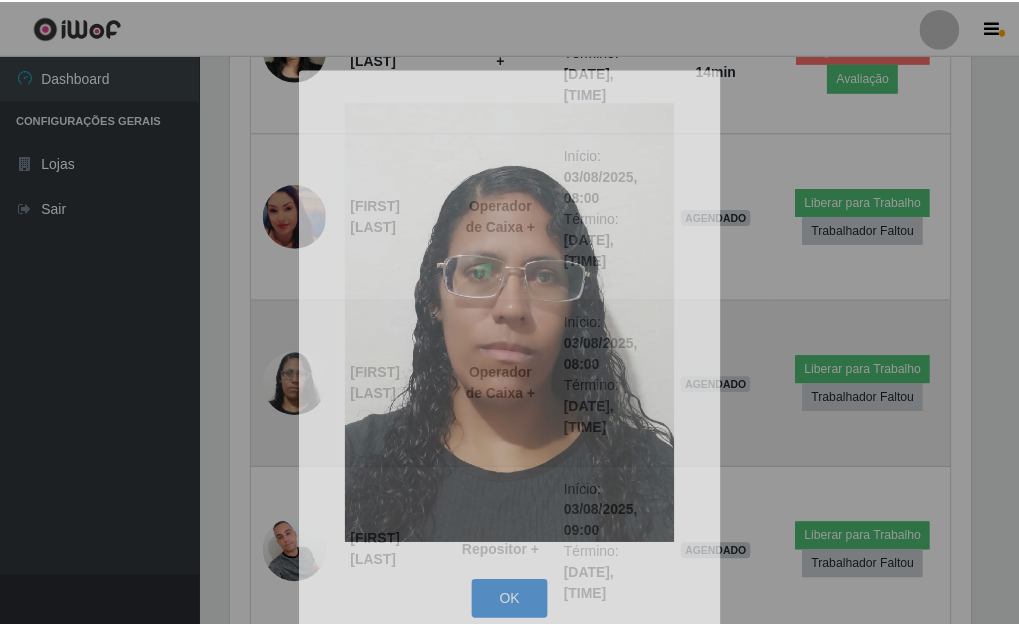 scroll, scrollTop: 999585, scrollLeft: 999243, axis: both 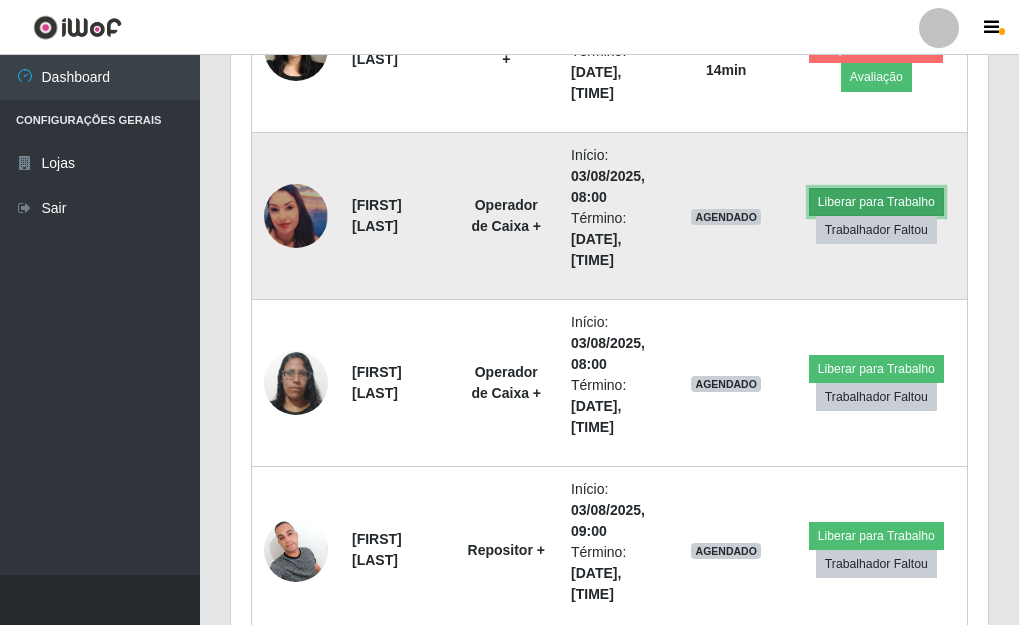 click on "Liberar para Trabalho" at bounding box center (876, 202) 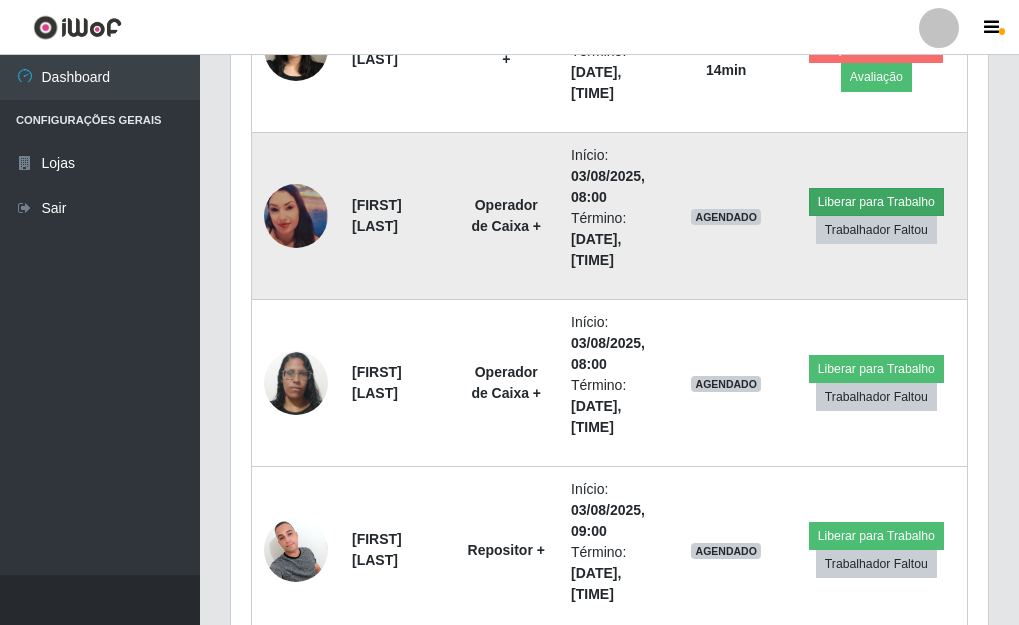 scroll, scrollTop: 999585, scrollLeft: 999255, axis: both 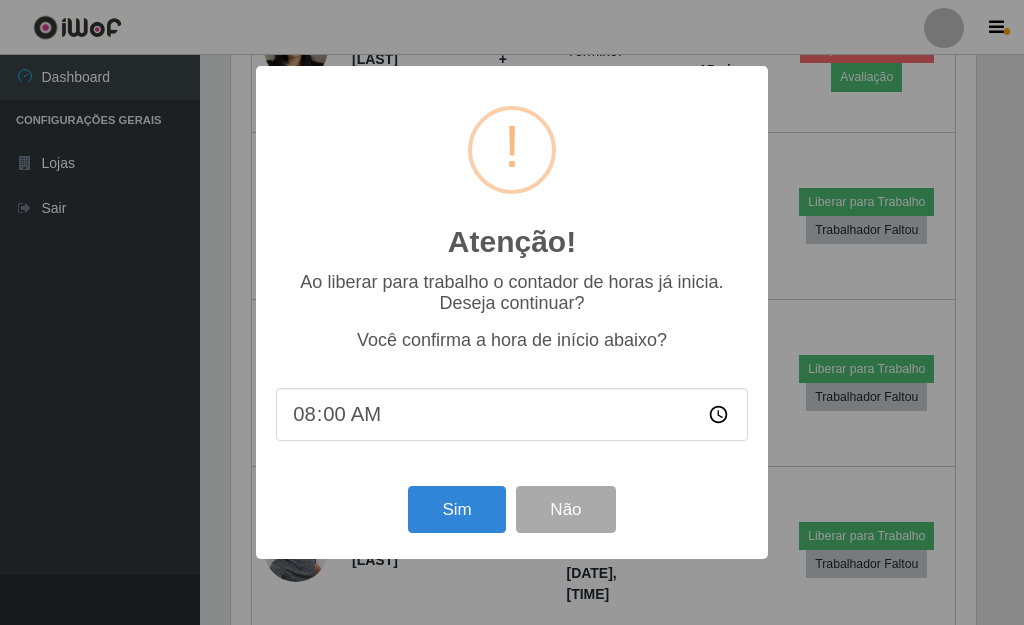 click on "08:00" at bounding box center [512, 414] 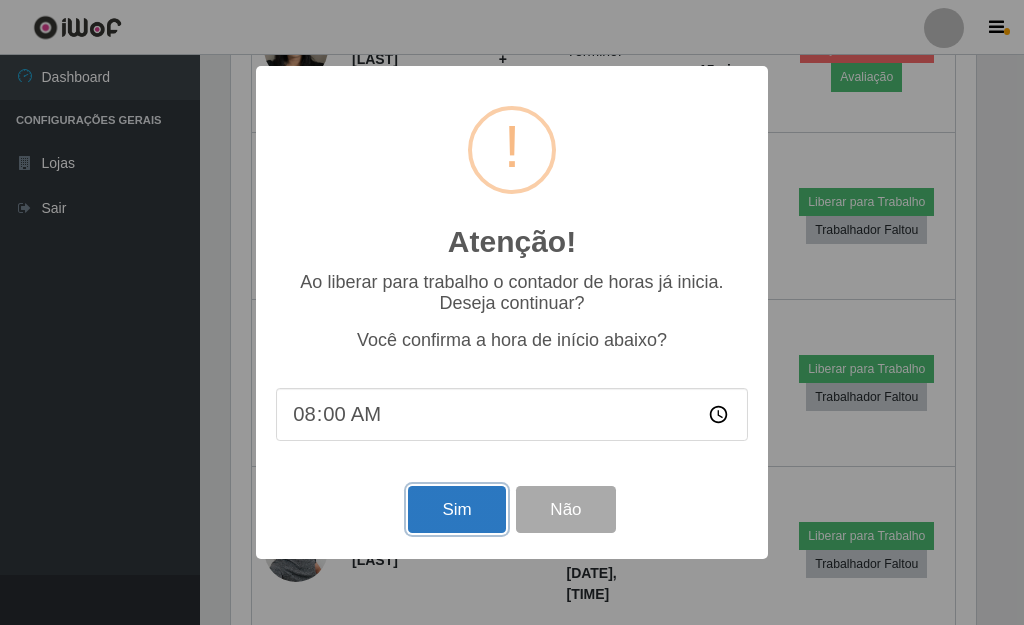 click on "Sim" at bounding box center (456, 509) 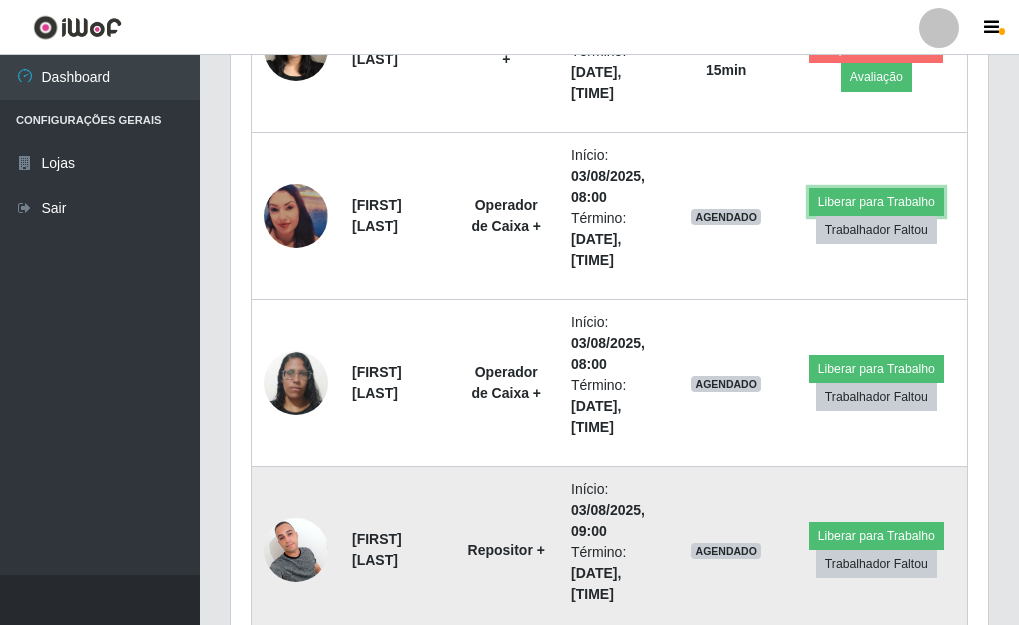 scroll, scrollTop: 999585, scrollLeft: 999243, axis: both 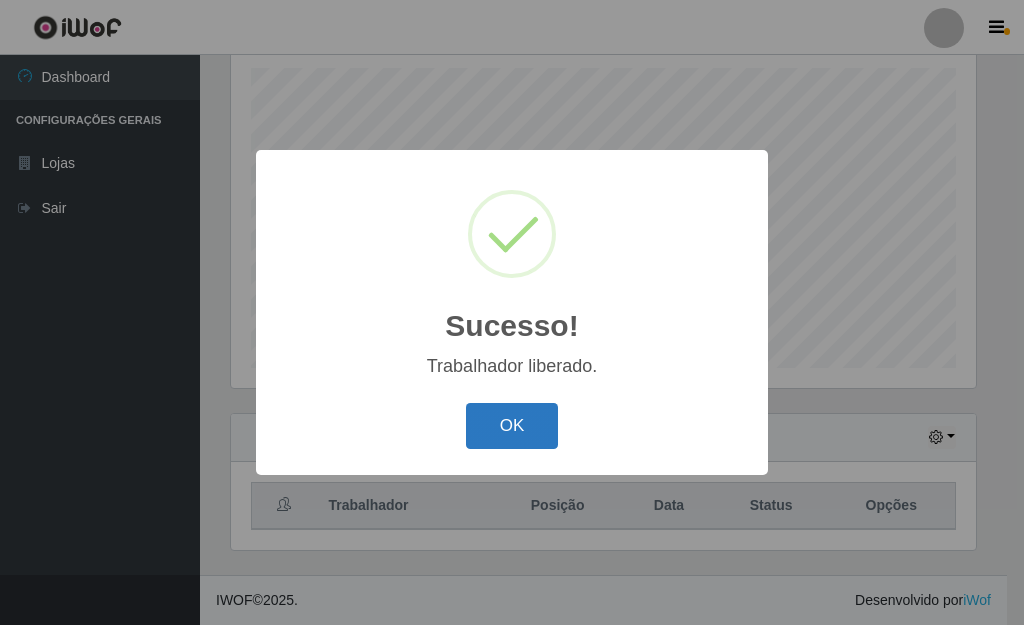 click on "OK" at bounding box center (512, 426) 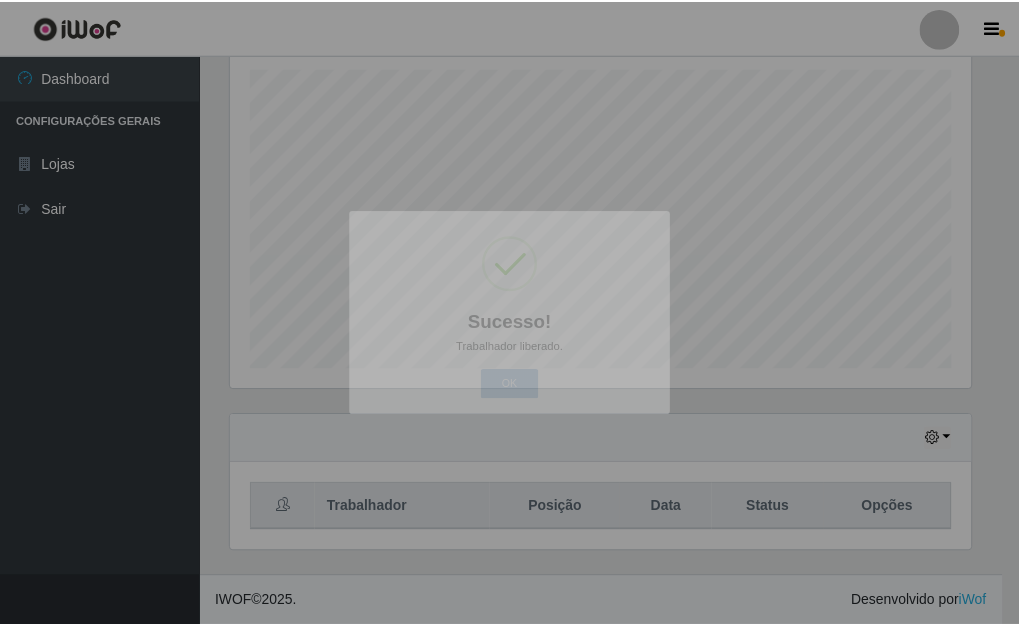 scroll, scrollTop: 999585, scrollLeft: 999243, axis: both 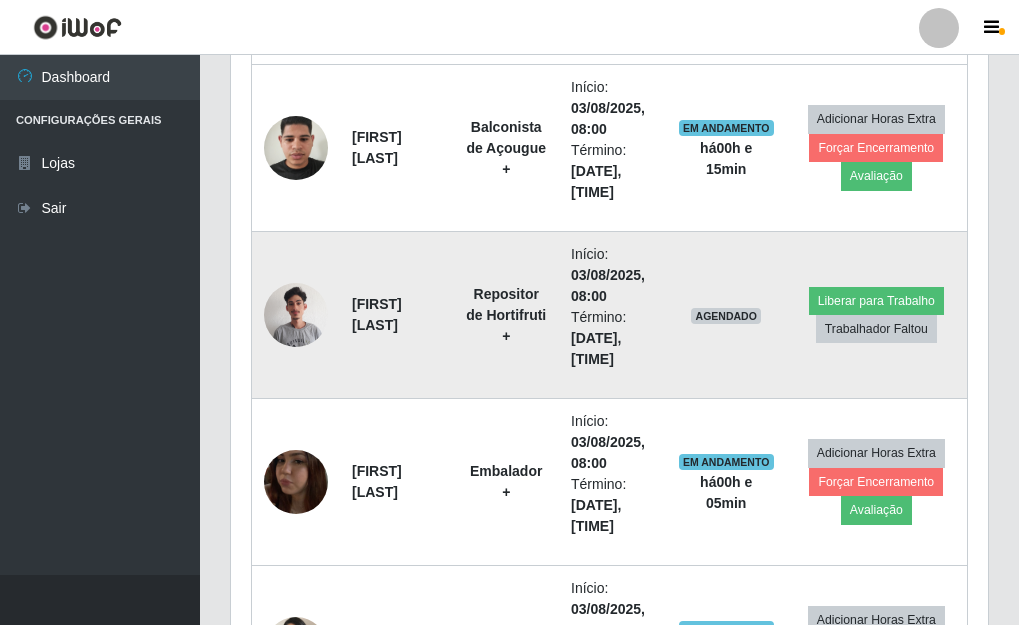 click at bounding box center [296, 314] 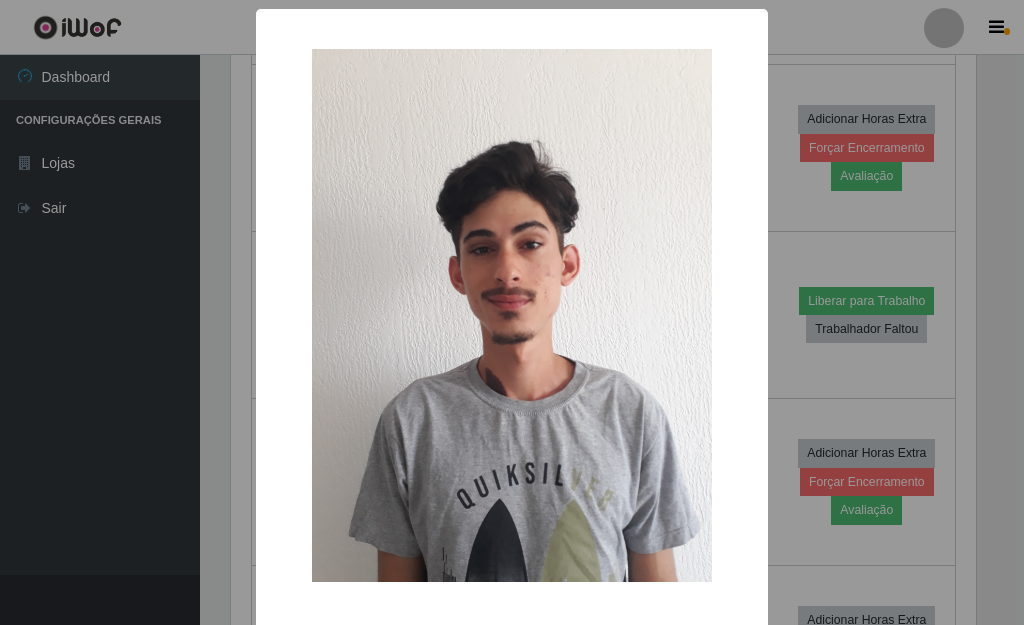 scroll, scrollTop: 999585, scrollLeft: 999255, axis: both 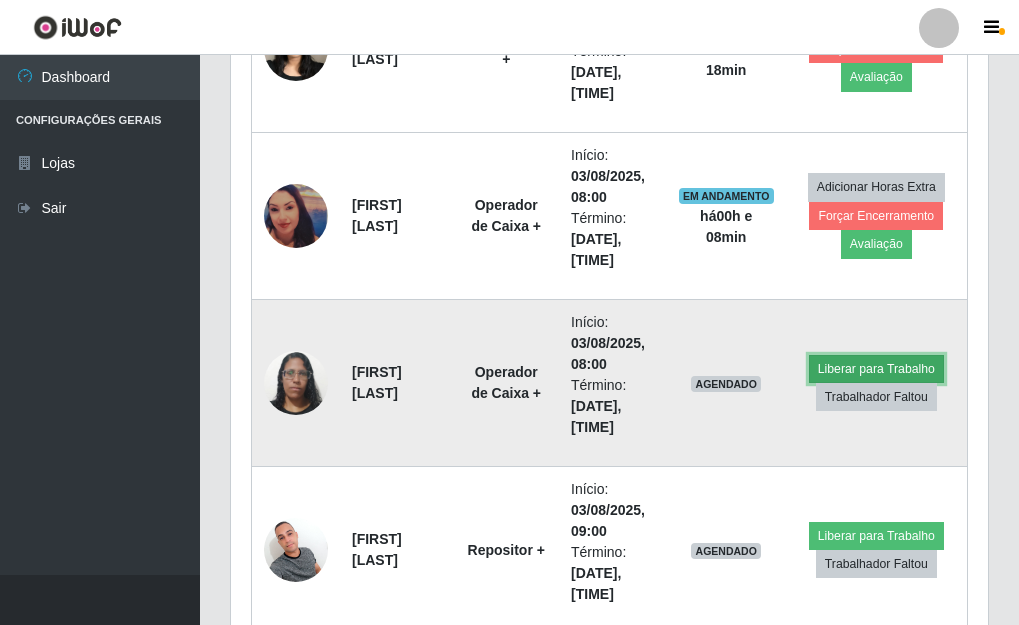 click on "Liberar para Trabalho" at bounding box center (876, 369) 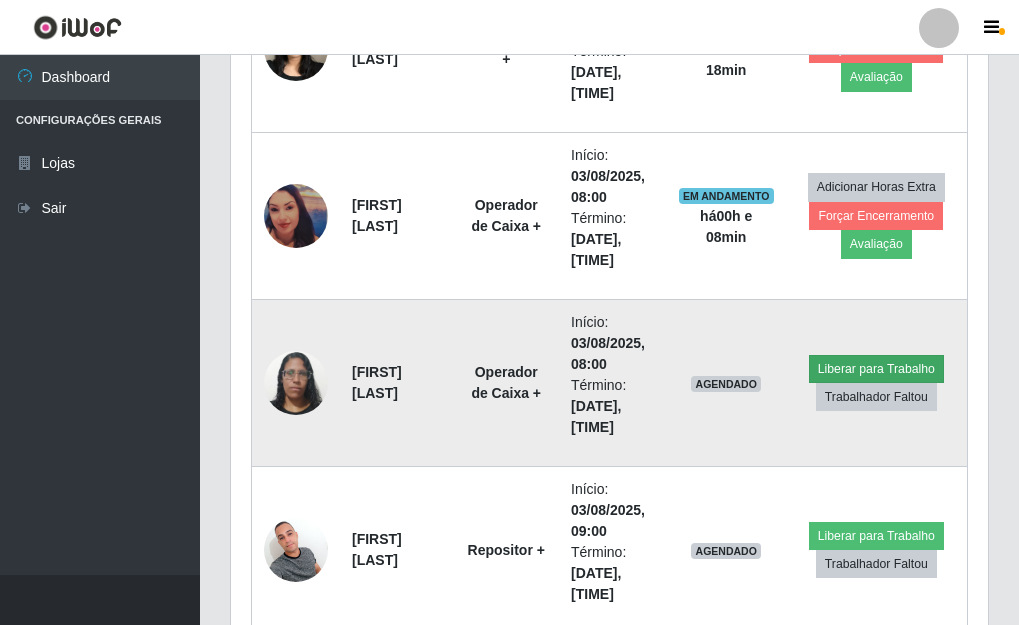 scroll, scrollTop: 999585, scrollLeft: 999255, axis: both 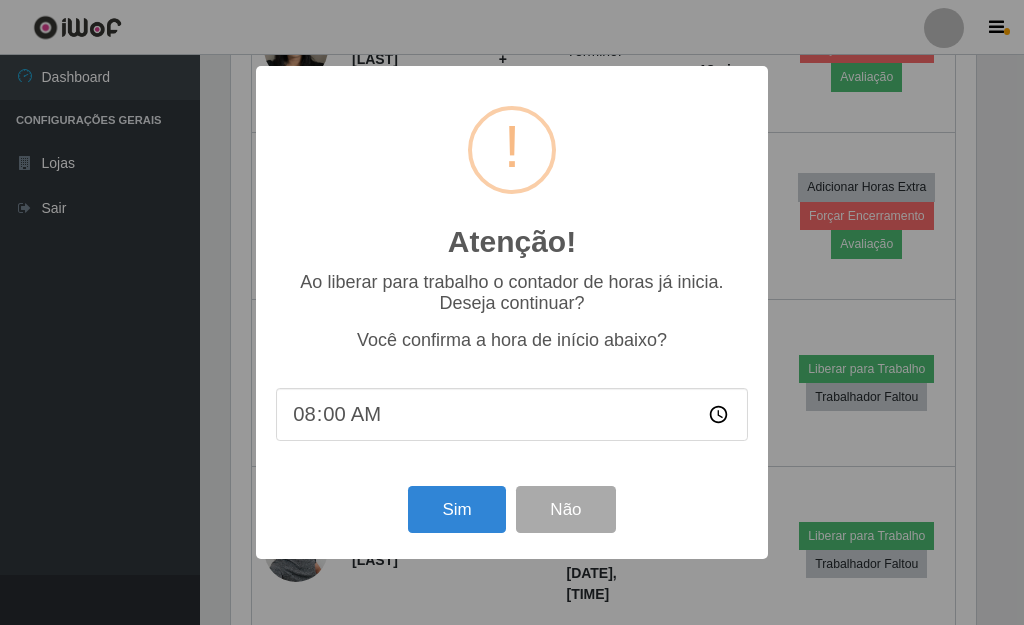 click on "08:00" at bounding box center [512, 414] 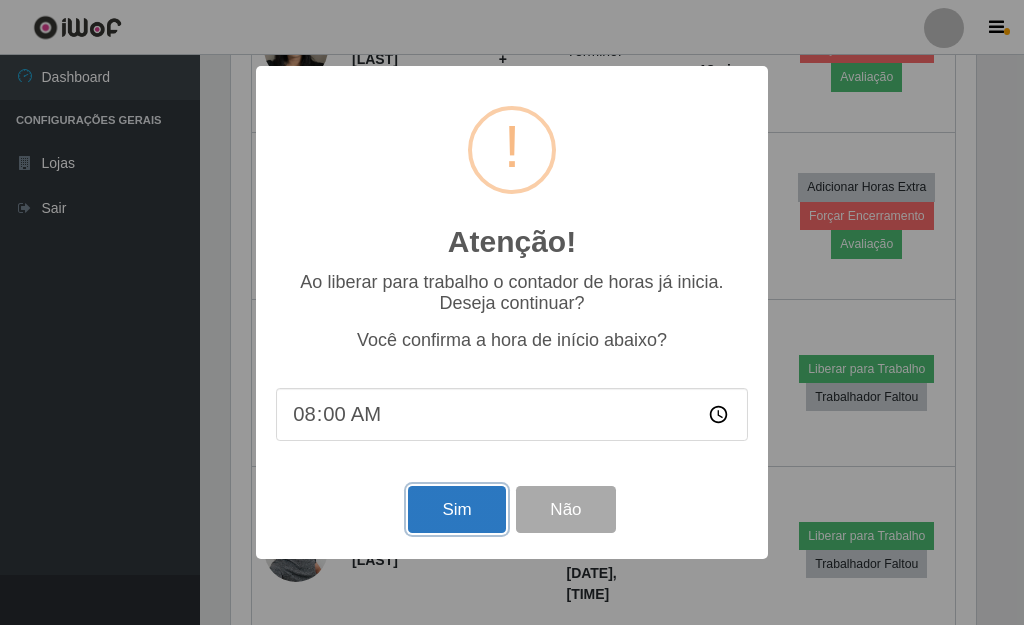 click on "Sim" at bounding box center [456, 509] 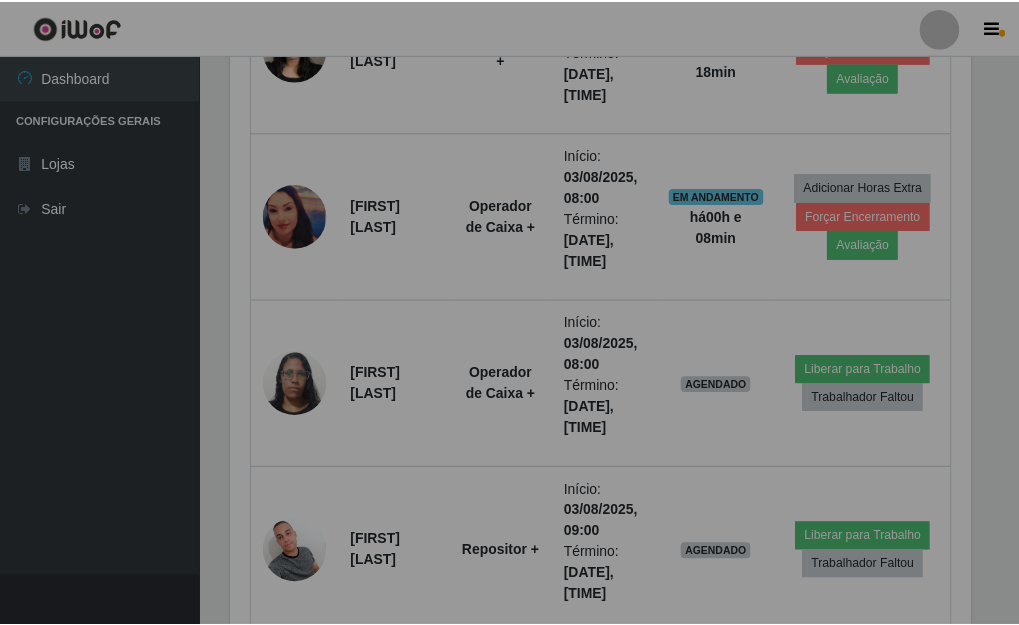 scroll, scrollTop: 999585, scrollLeft: 999243, axis: both 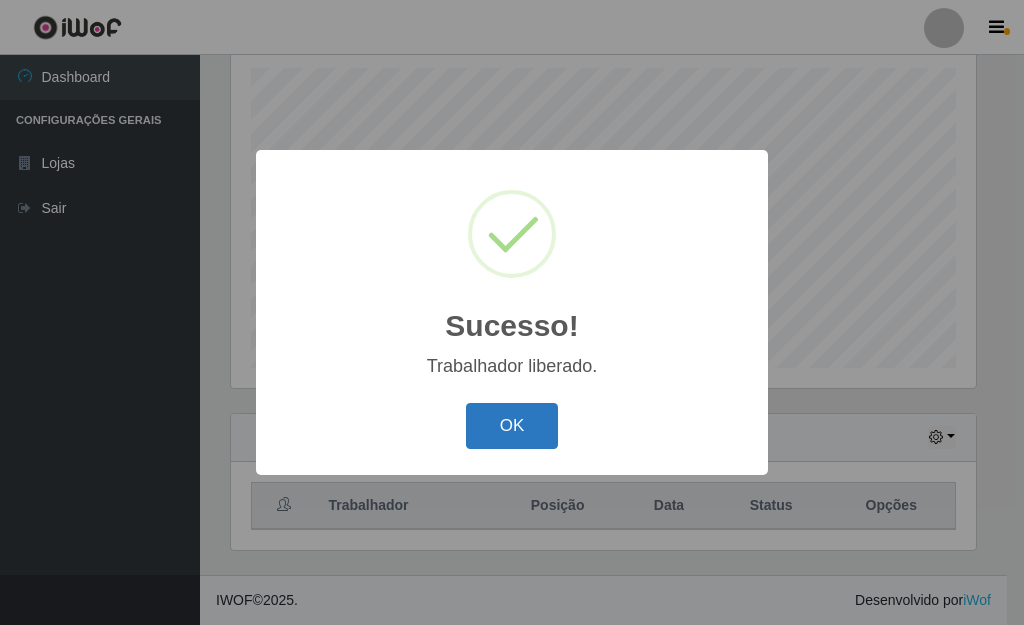 click on "OK" at bounding box center (512, 426) 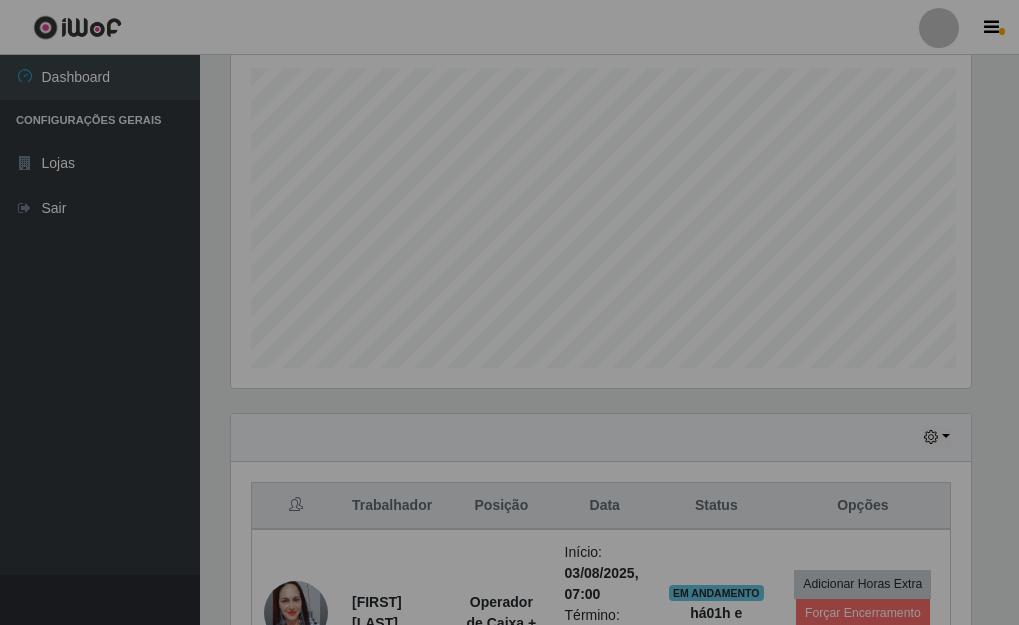 scroll, scrollTop: 999585, scrollLeft: 999243, axis: both 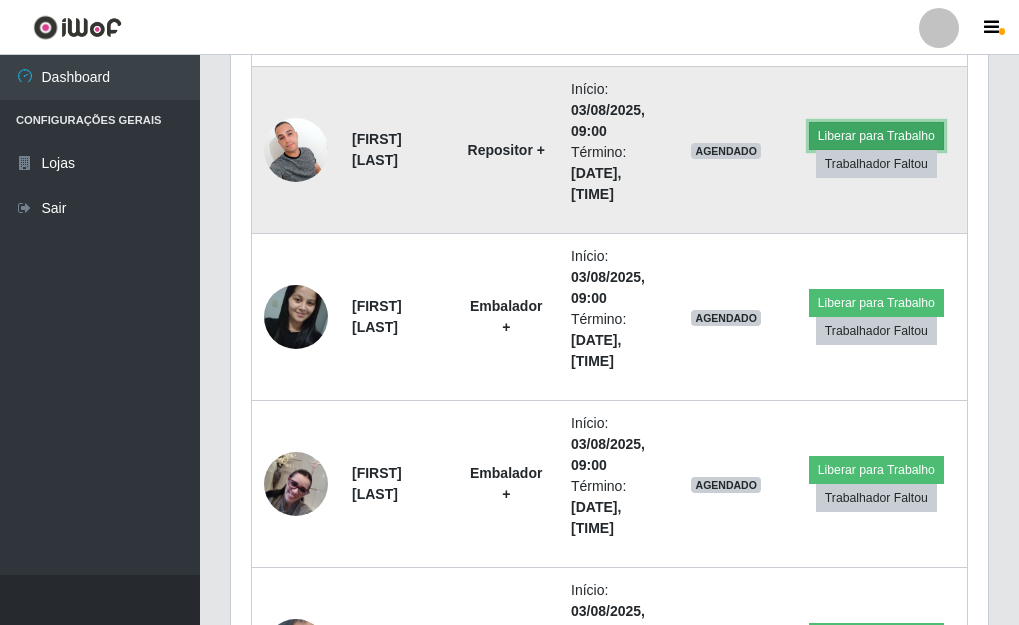 click on "Liberar para Trabalho" at bounding box center (876, 136) 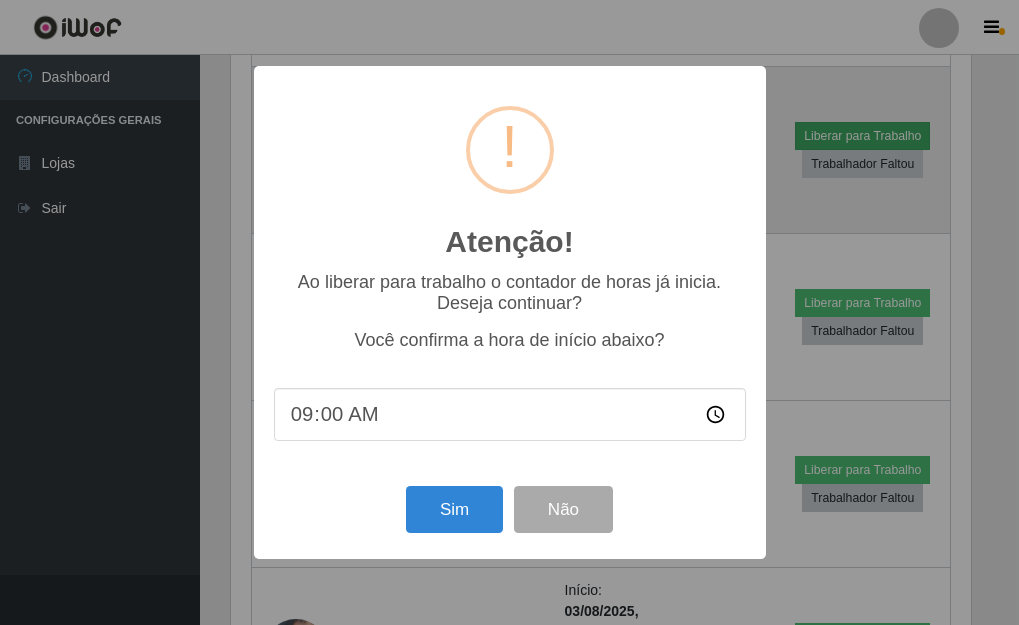 scroll, scrollTop: 999585, scrollLeft: 999255, axis: both 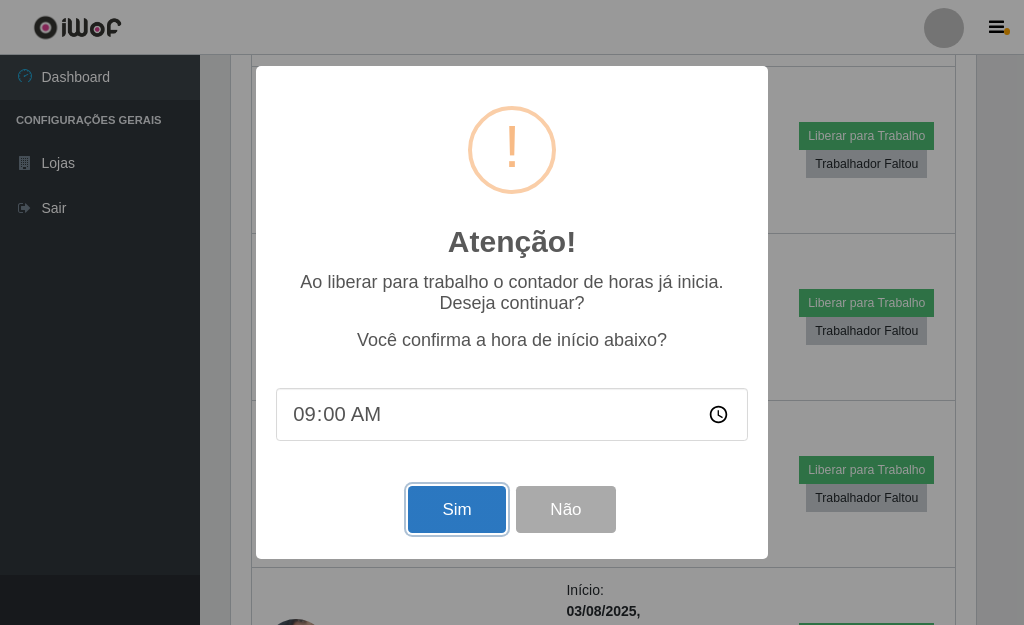 click on "Sim" at bounding box center [456, 509] 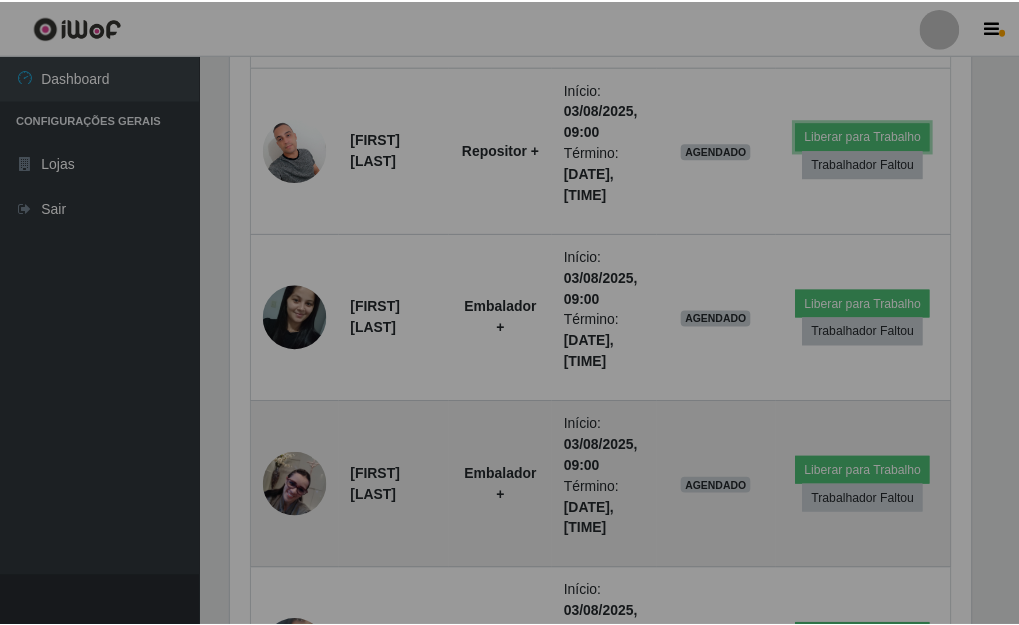 scroll, scrollTop: 999585, scrollLeft: 999243, axis: both 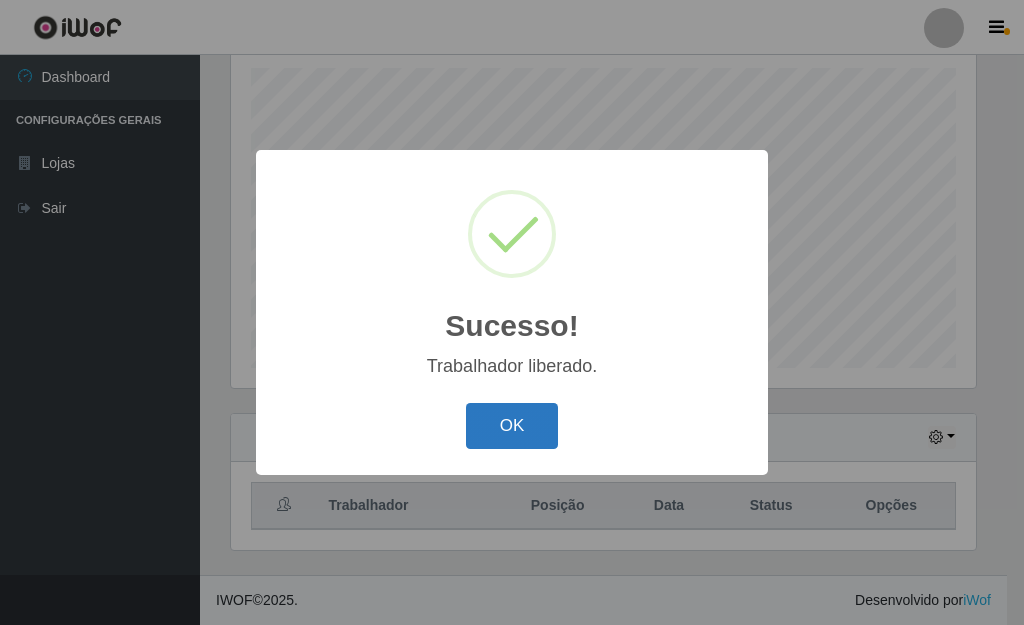 click on "OK" at bounding box center (512, 426) 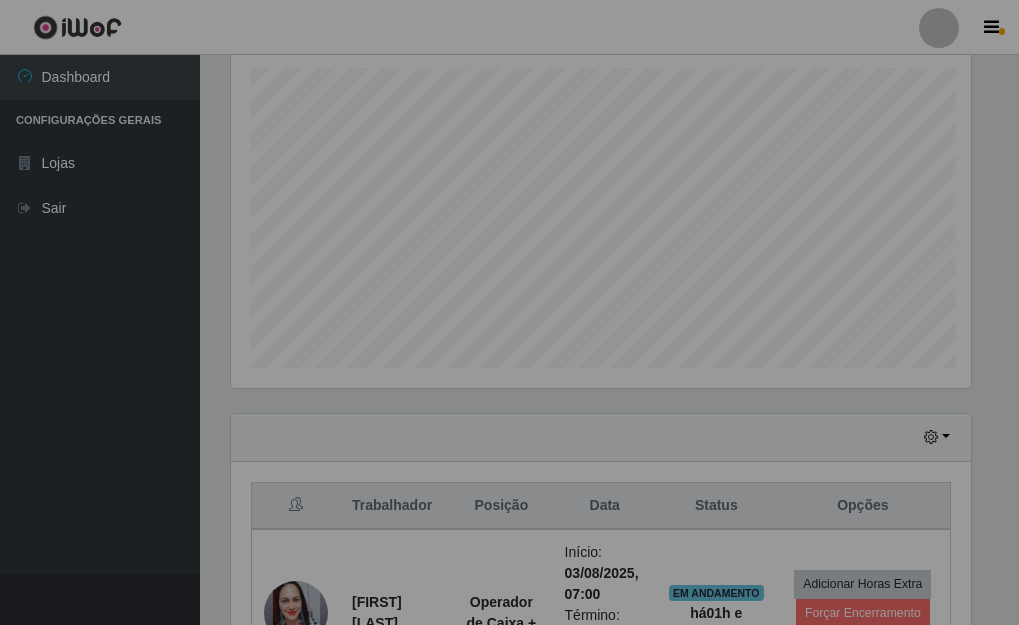scroll, scrollTop: 438, scrollLeft: 0, axis: vertical 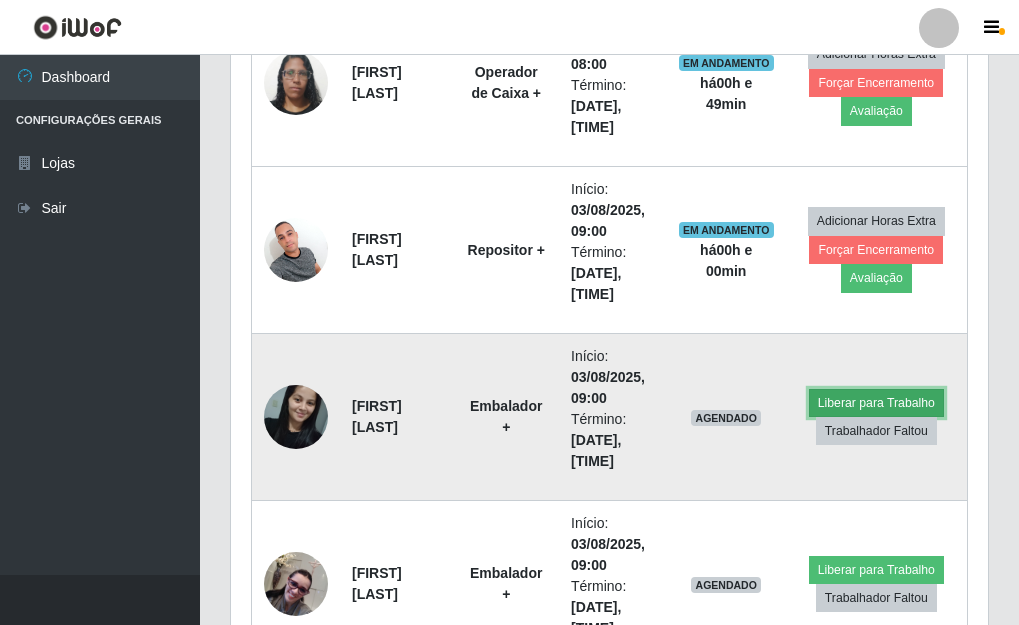 click on "Liberar para Trabalho" at bounding box center (876, 403) 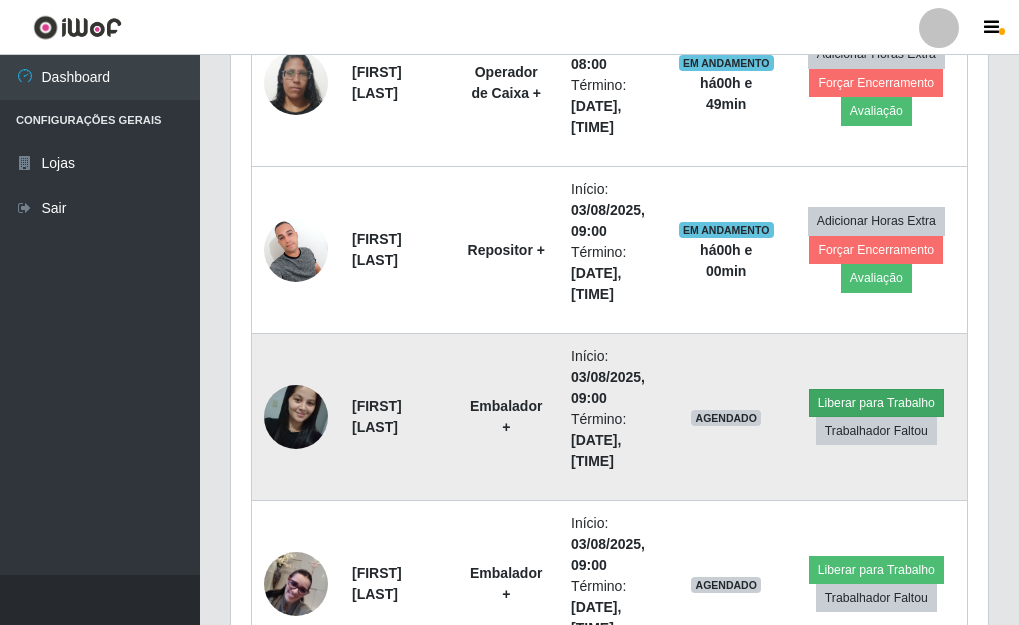scroll, scrollTop: 999585, scrollLeft: 999255, axis: both 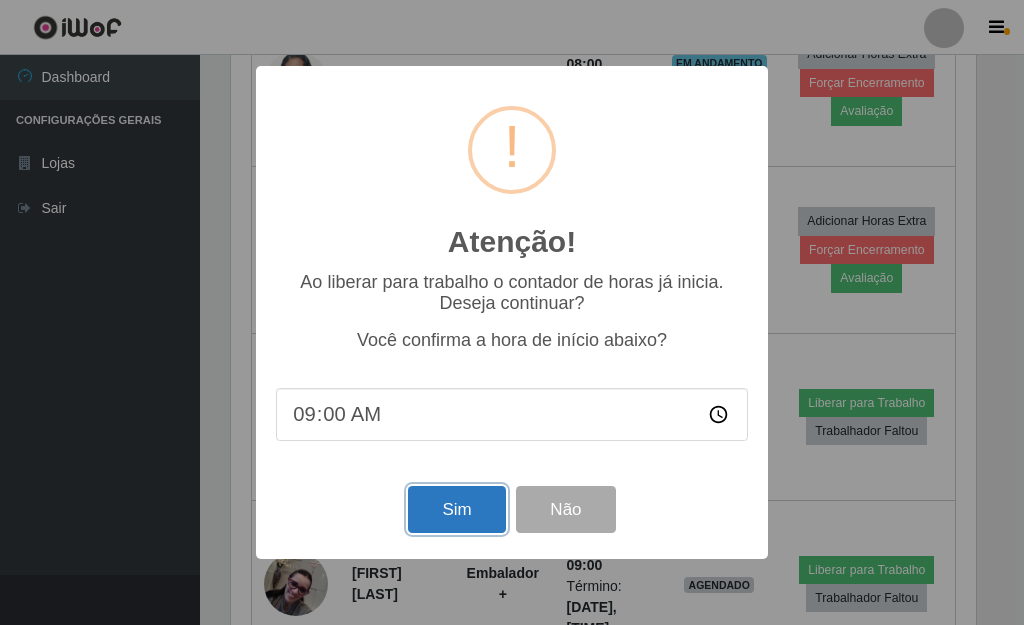 click on "Sim" at bounding box center (456, 509) 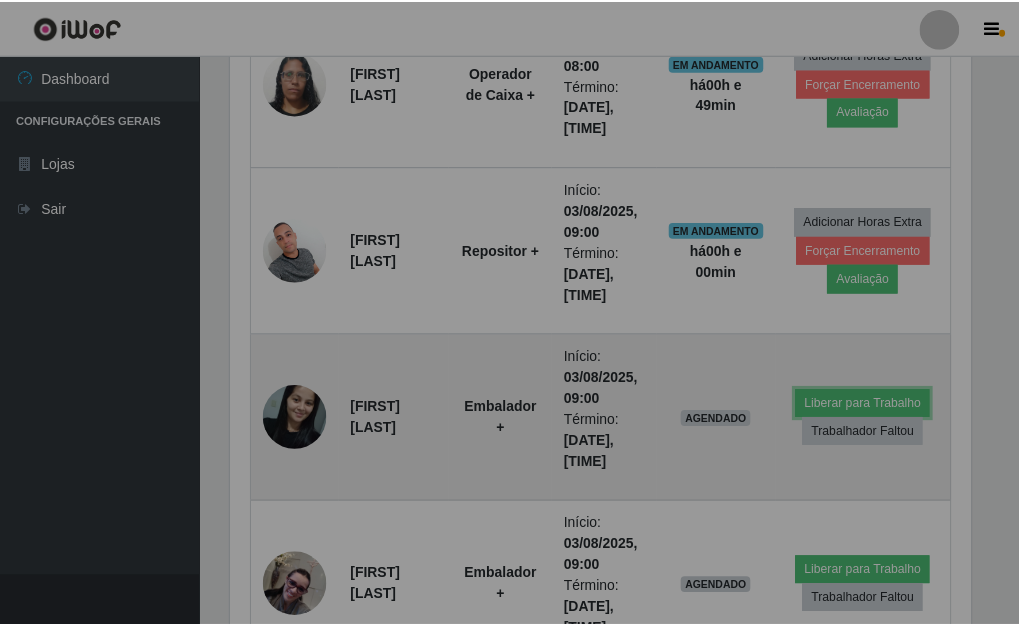 scroll, scrollTop: 999585, scrollLeft: 999243, axis: both 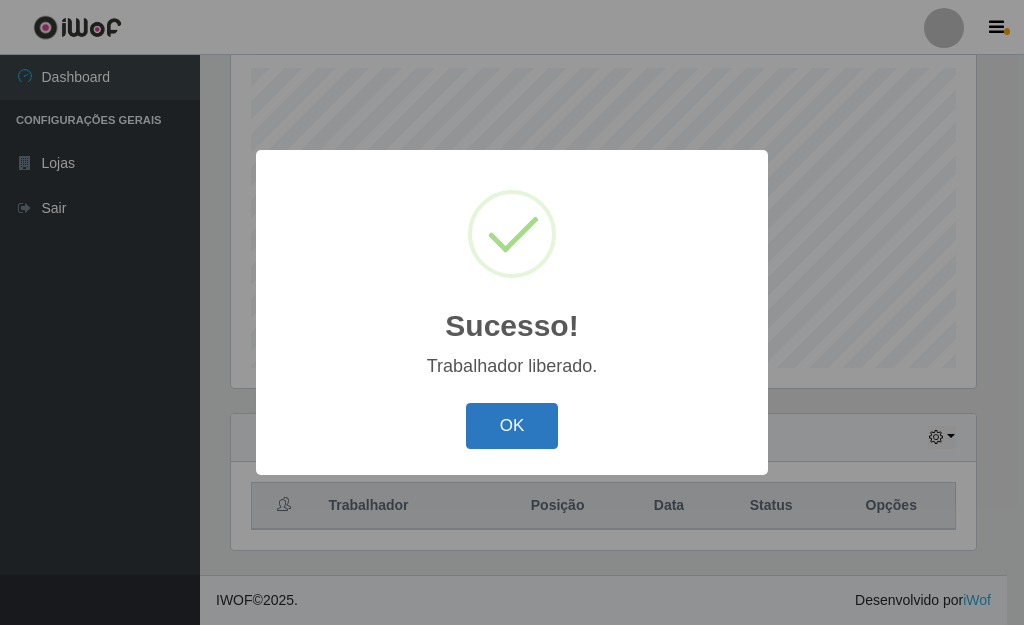 click on "OK" at bounding box center [512, 426] 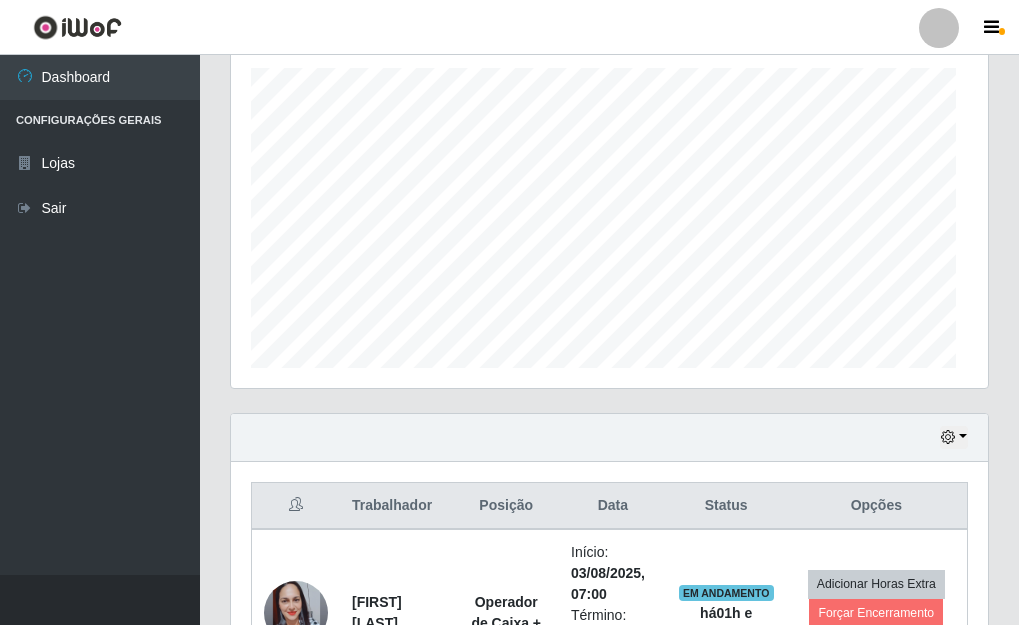 scroll, scrollTop: 999585, scrollLeft: 999243, axis: both 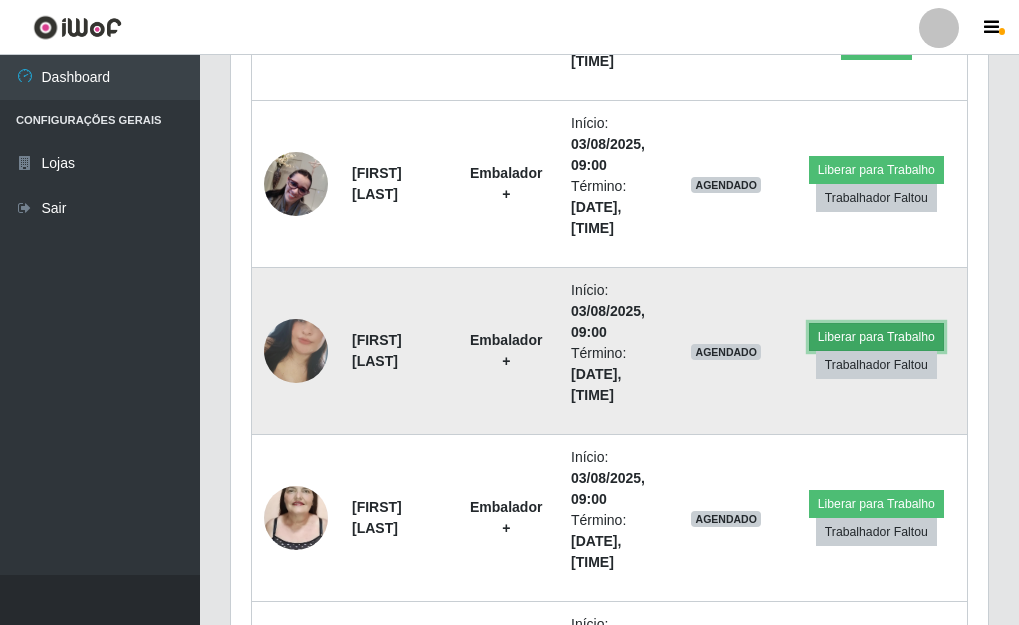 click on "Liberar para Trabalho" at bounding box center (876, 337) 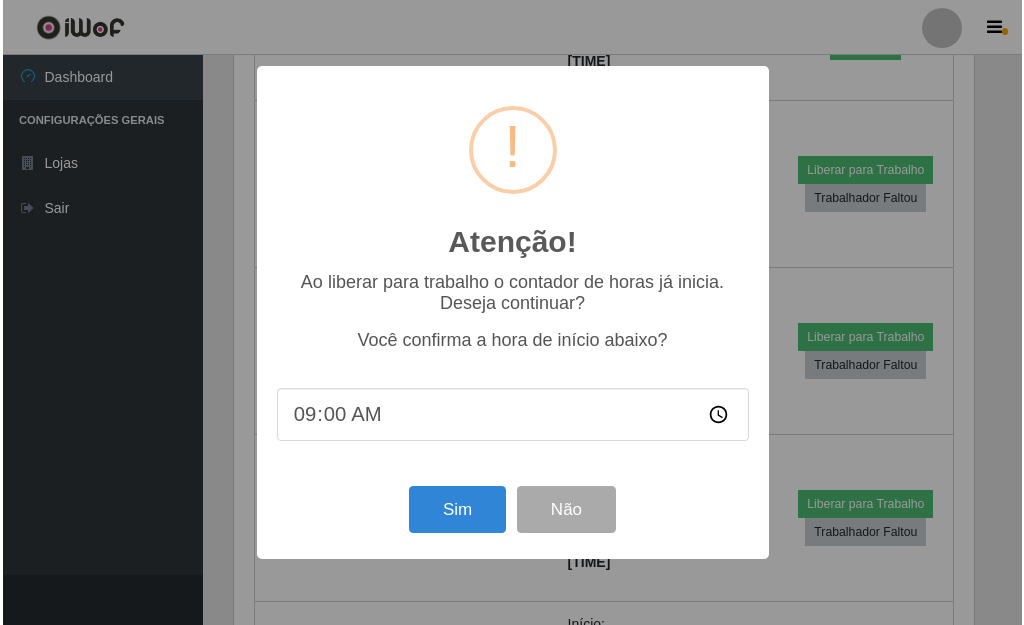 scroll, scrollTop: 999585, scrollLeft: 999255, axis: both 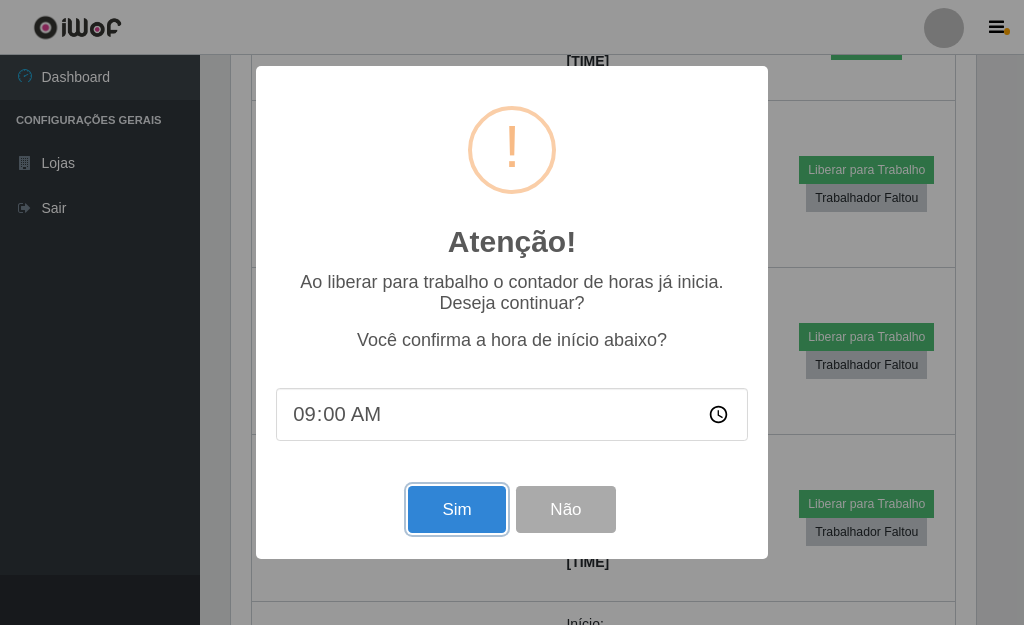 click on "Sim" at bounding box center (456, 509) 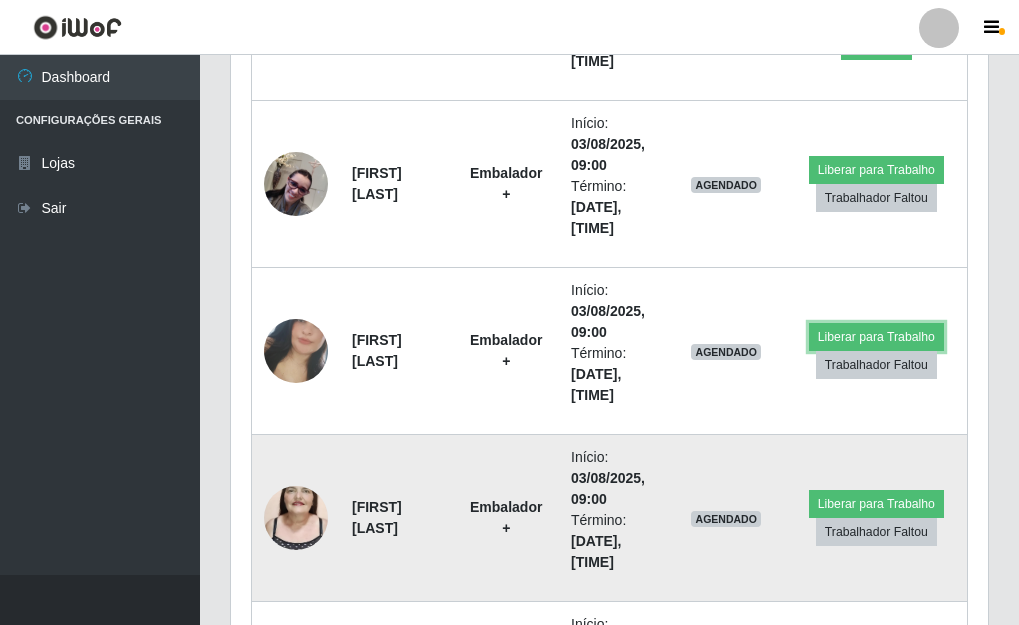 scroll, scrollTop: 999585, scrollLeft: 999243, axis: both 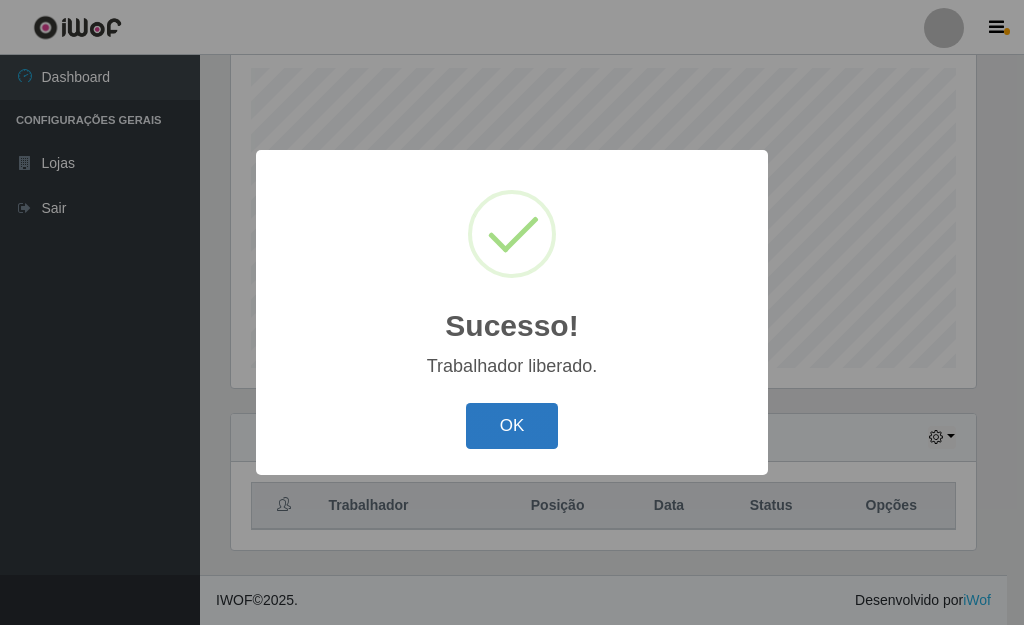 click on "OK" at bounding box center (512, 426) 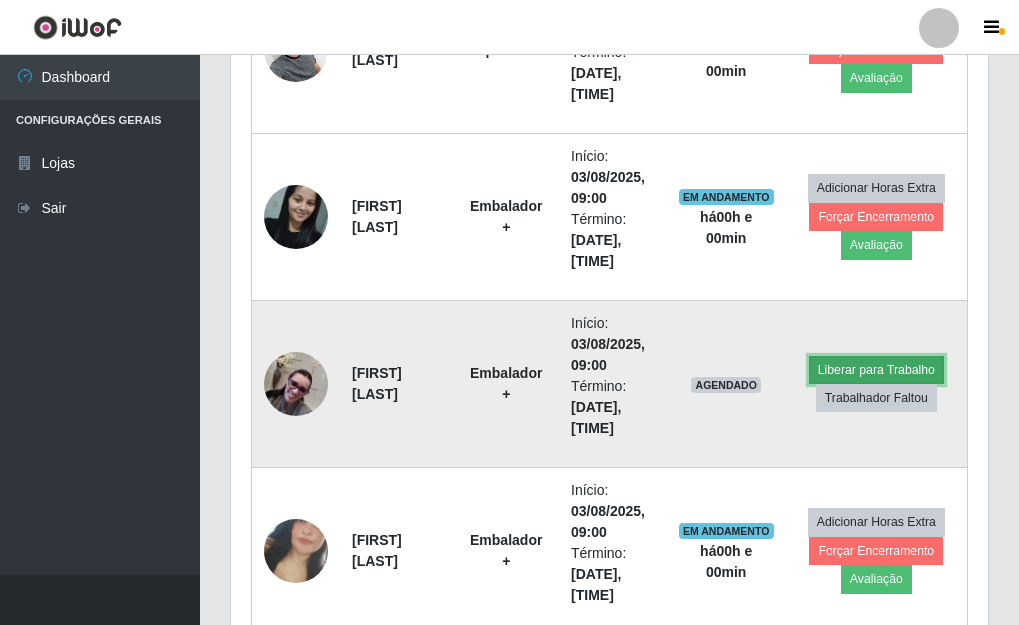 click on "Liberar para Trabalho" at bounding box center (876, 370) 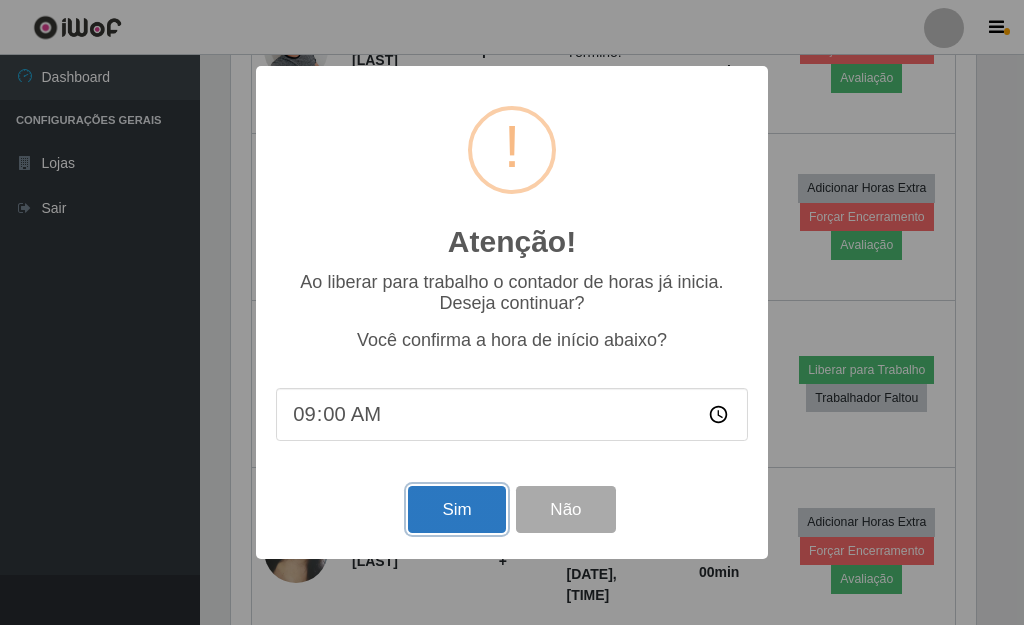click on "Sim" at bounding box center (456, 509) 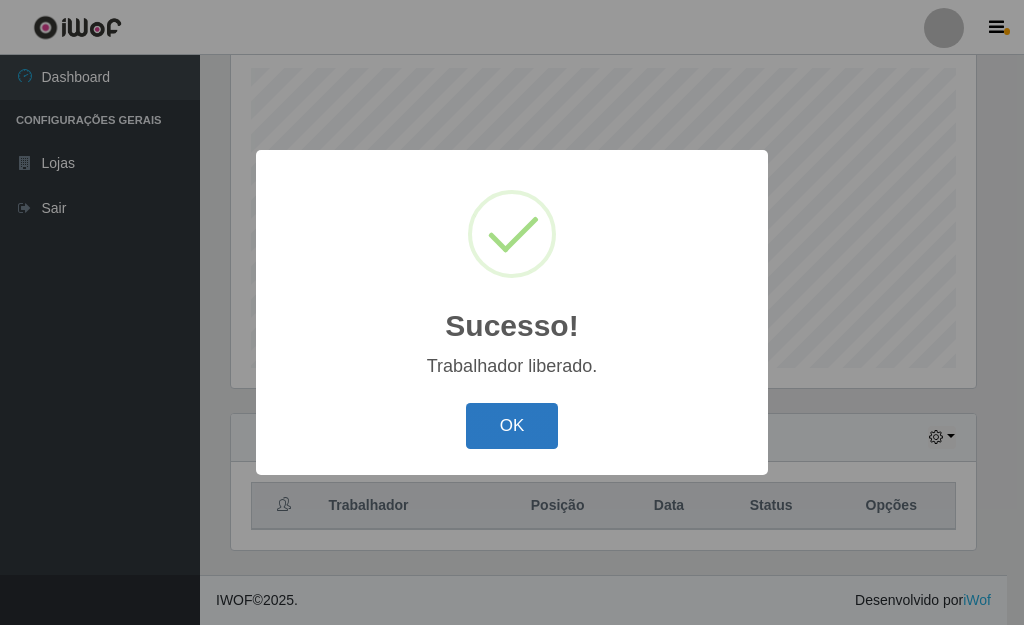 click on "OK" at bounding box center [512, 426] 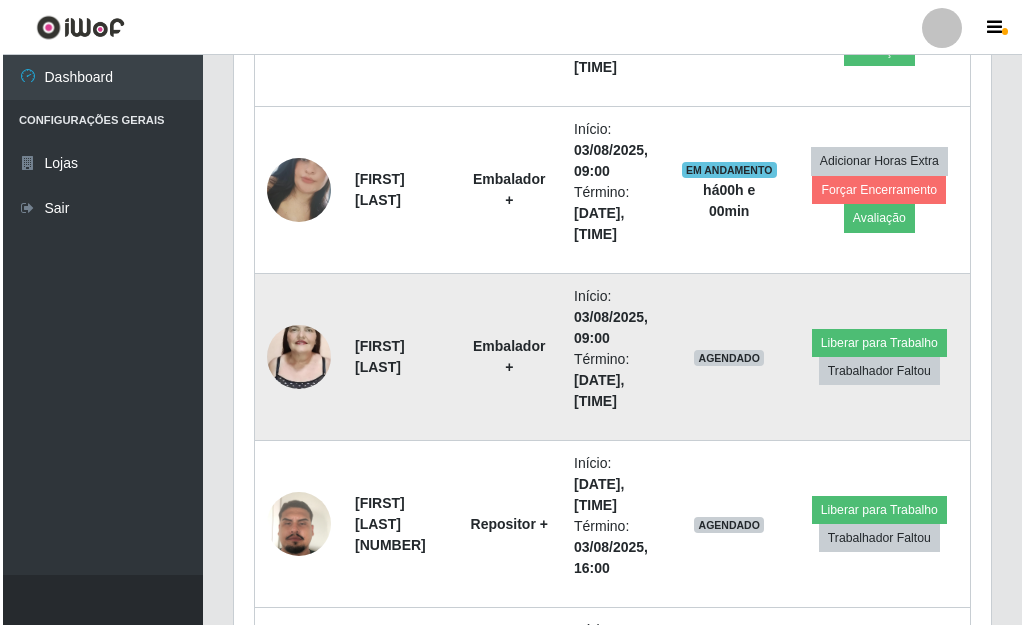 scroll, scrollTop: 3147, scrollLeft: 0, axis: vertical 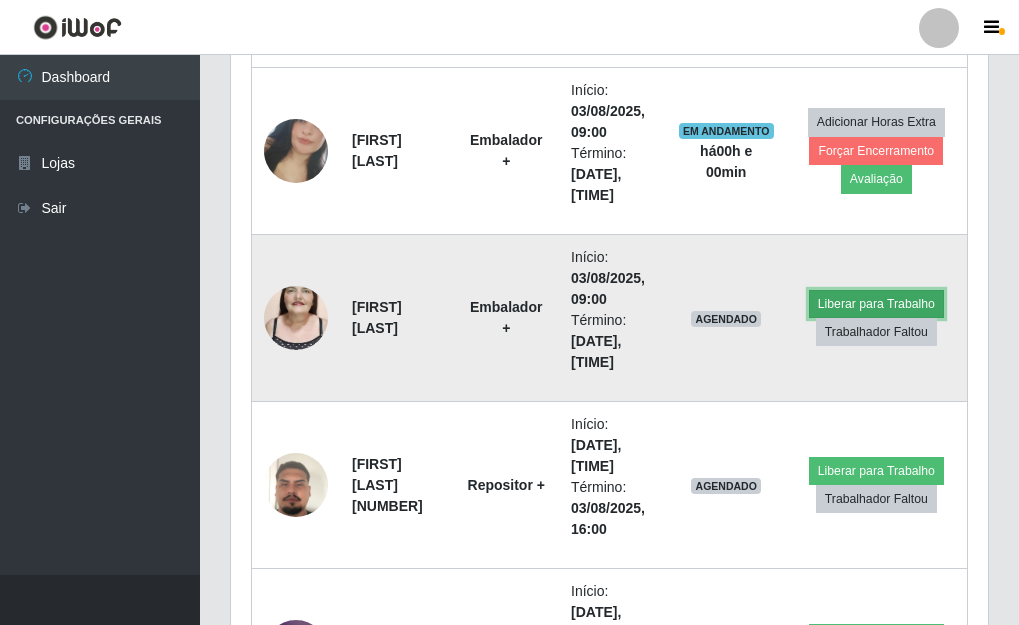click on "Liberar para Trabalho" at bounding box center [876, 304] 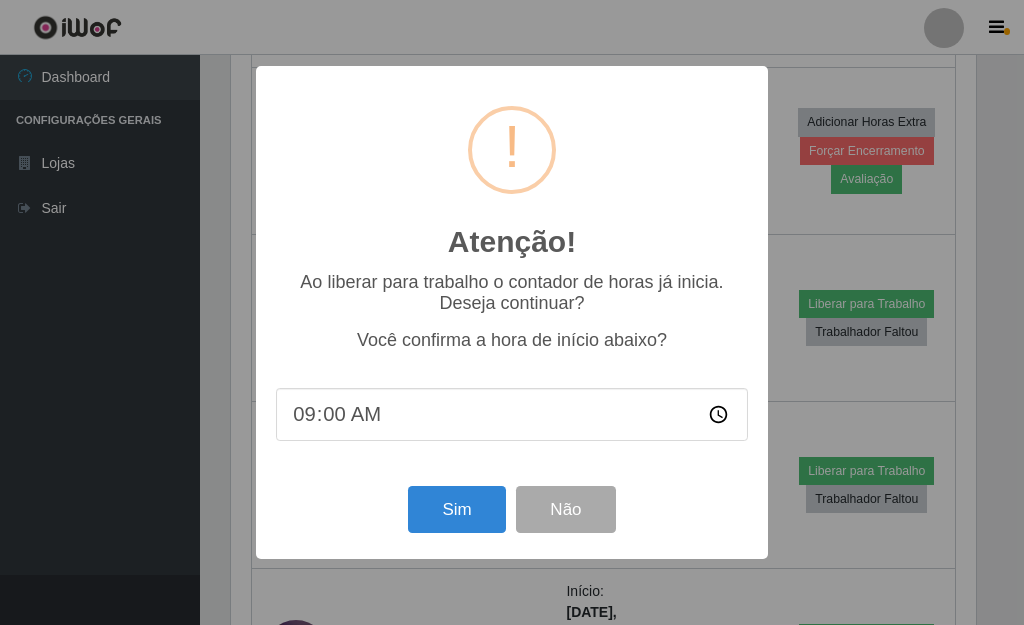 scroll, scrollTop: 999585, scrollLeft: 999255, axis: both 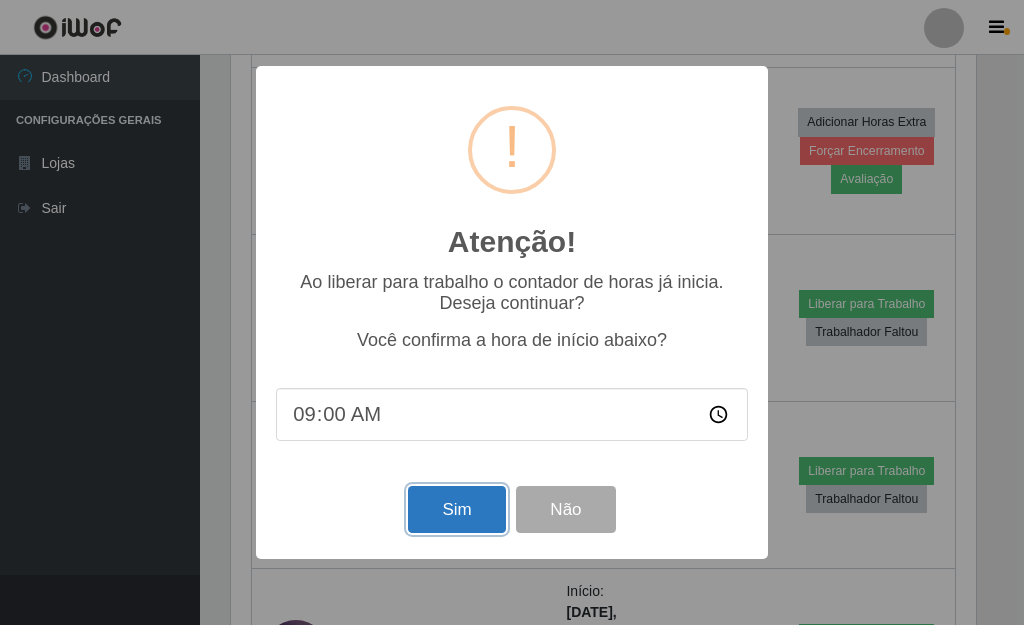 click on "Sim" at bounding box center (456, 509) 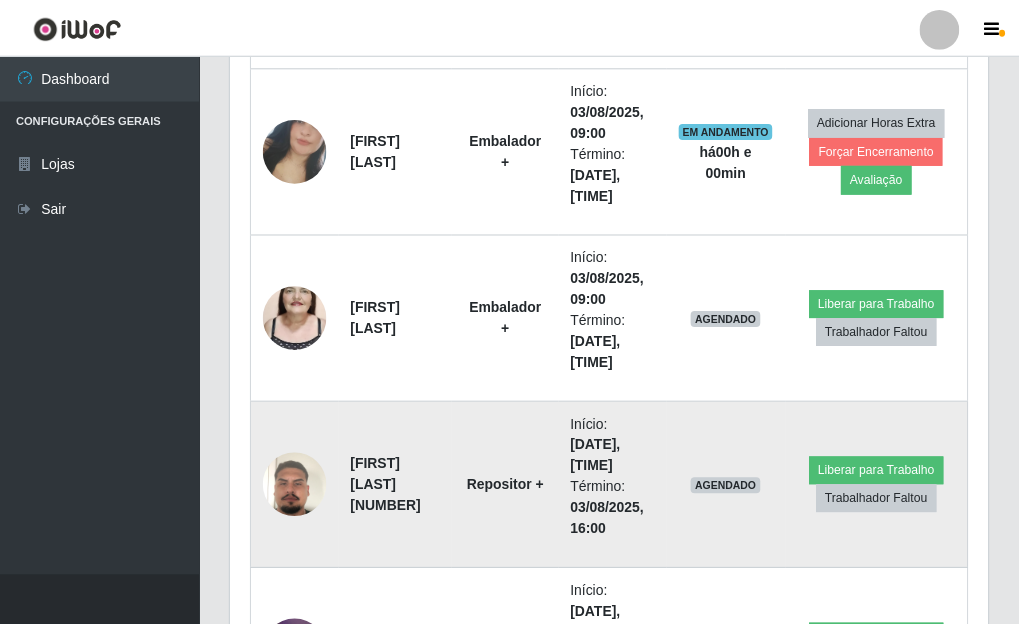 scroll, scrollTop: 999585, scrollLeft: 999243, axis: both 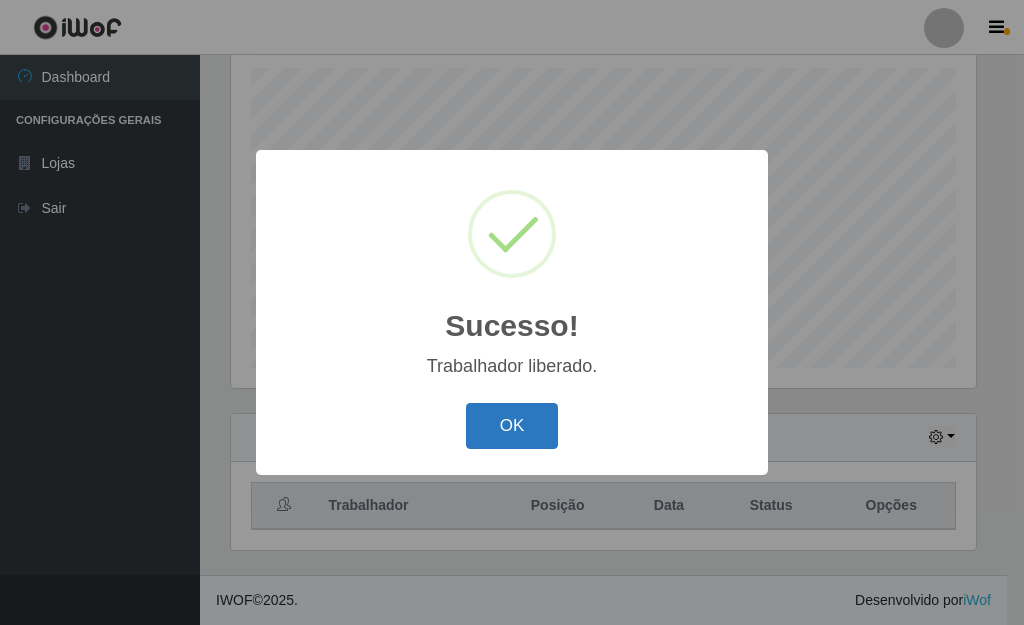 click on "OK" at bounding box center [512, 426] 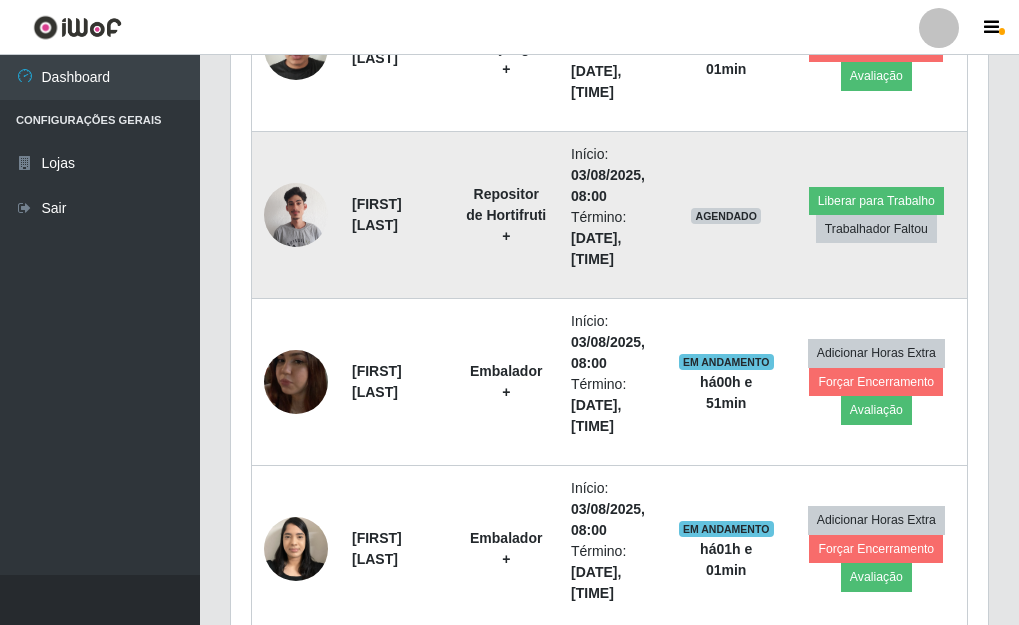 scroll, scrollTop: 1647, scrollLeft: 0, axis: vertical 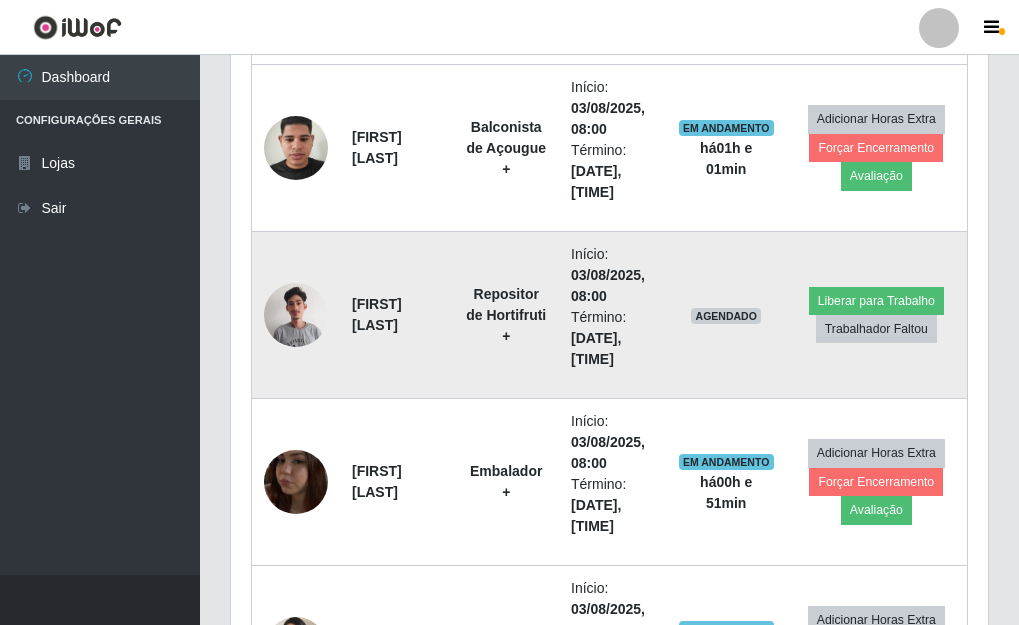 click at bounding box center [296, 314] 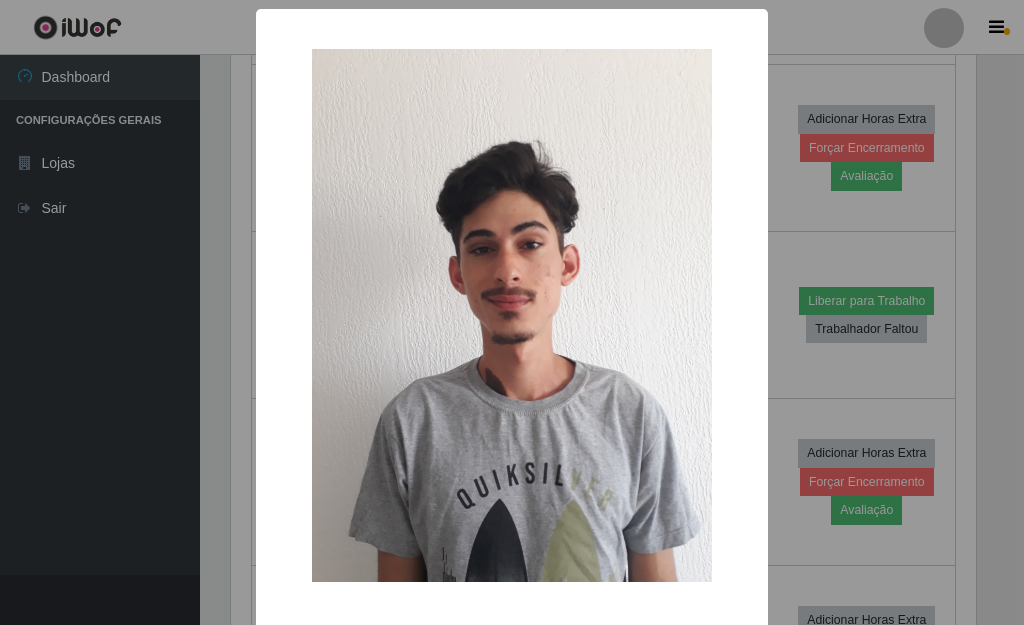 click on "× OK Cancel" at bounding box center [512, 312] 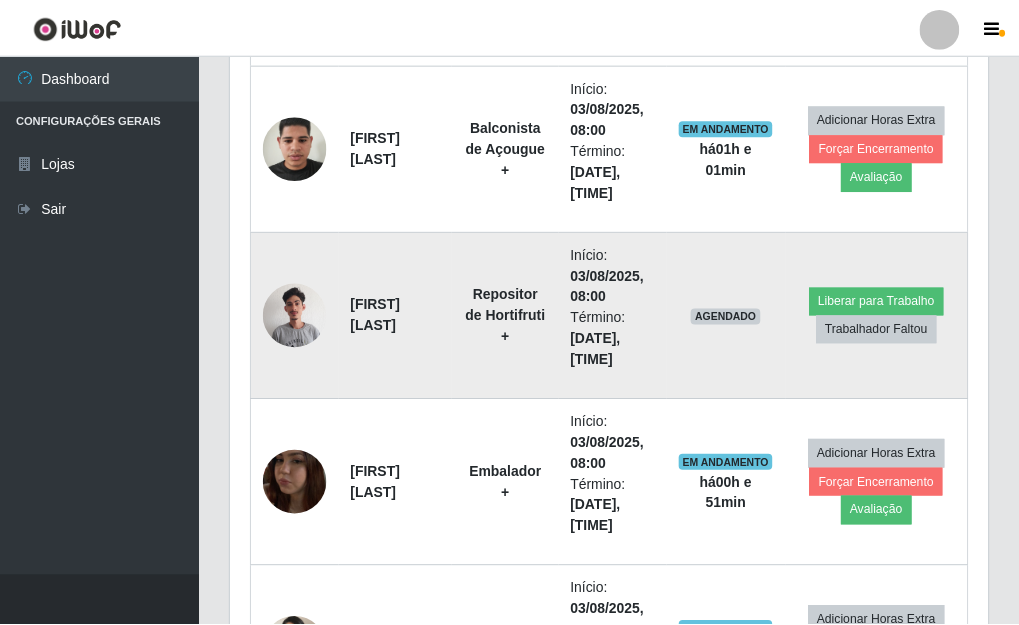 scroll, scrollTop: 999585, scrollLeft: 999243, axis: both 